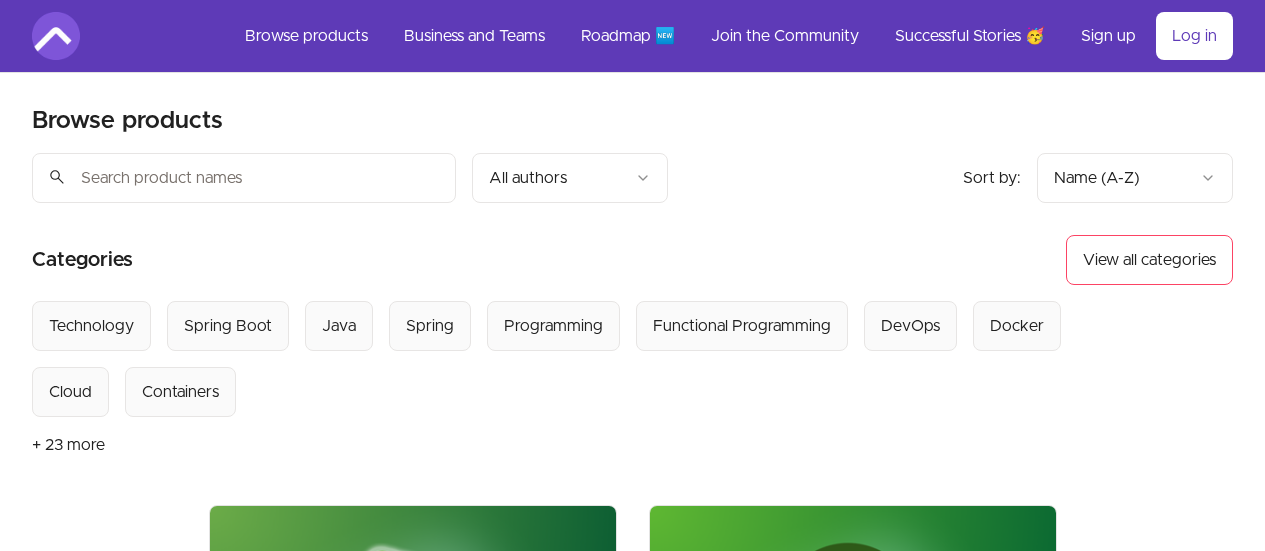 scroll, scrollTop: 0, scrollLeft: 0, axis: both 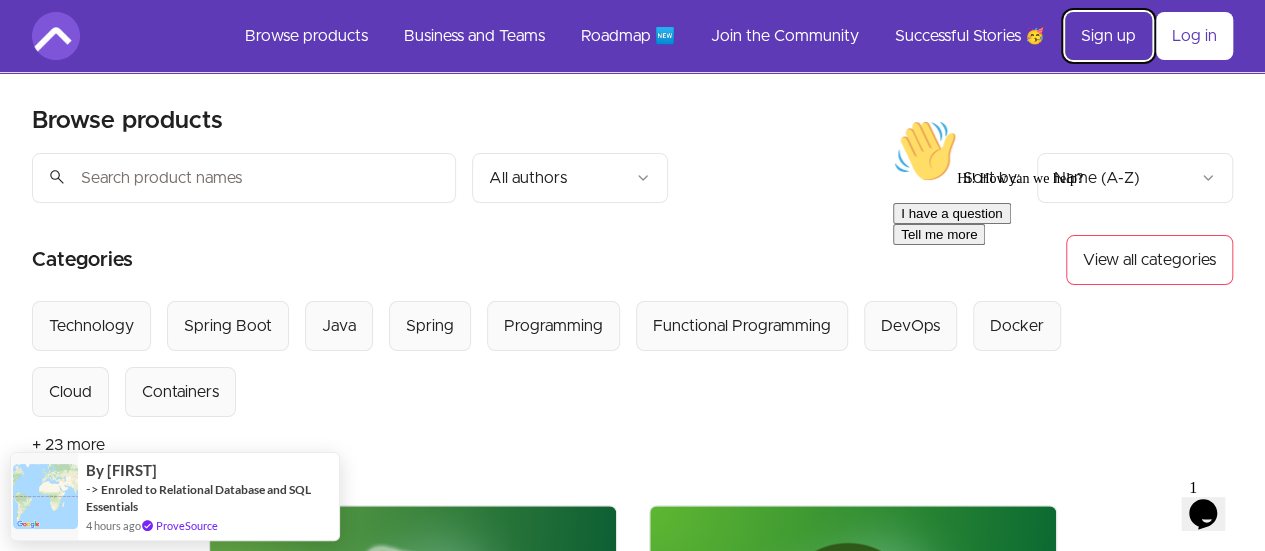 click on "Sign up" at bounding box center (1108, 36) 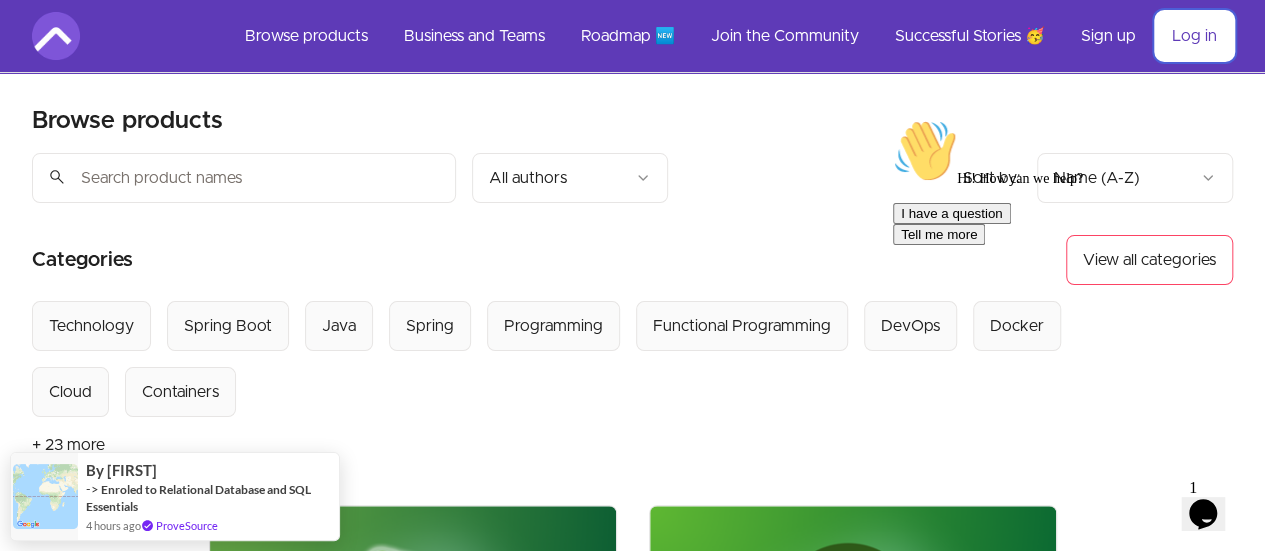 click on "Log in" at bounding box center (1194, 36) 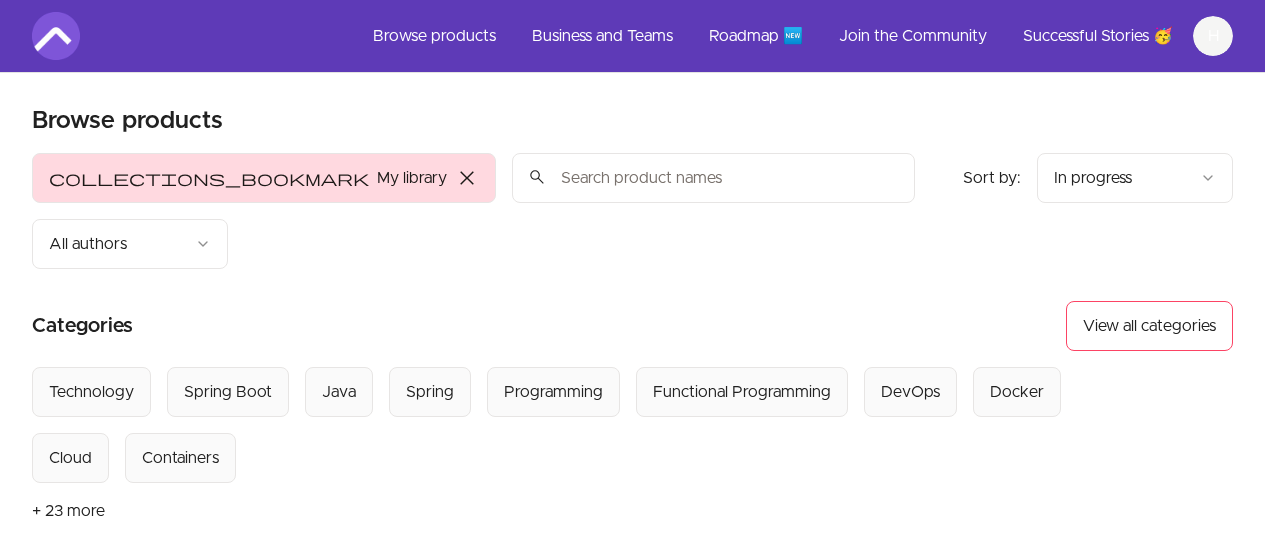 scroll, scrollTop: 0, scrollLeft: 0, axis: both 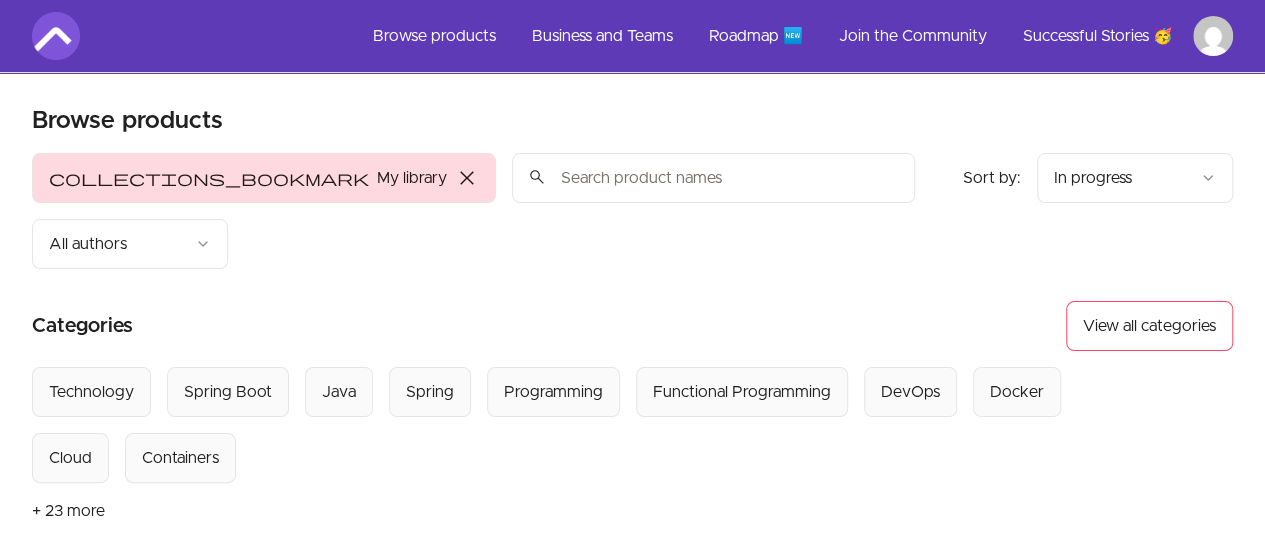 click on "Skip to main content Main menu Includes navigation links and user settings Browse products Business and Teams Roadmap 🆕  Join the Community Successful Stories 🥳 More   Browse products Product filters: collections_bookmark My library close Sort by: import_export In progress search All authors Sort by: import_export In progress Categories View all categories Select from all categories: Technology Spring Boot Java Spring Programming Functional Programming DevOps Docker Cloud Containers + 23 more Git and Github Essentials Course • By Mama Samba Braima Nelson View content Java For Beginners Start your Java Developer journey with this easy and interactive course Course • By Mama Samba Braima Nelson View content Relational Database and SQL Essentials Getting Started with Databases and PostgreSQL Course • By Mama Samba Braima Nelson View content Spring Boot For Beginners Learn how to build modern web applications with Spring Boot Course • By Mama Samba Braima Nelson View content Spring Security Course" at bounding box center (632, 1185) 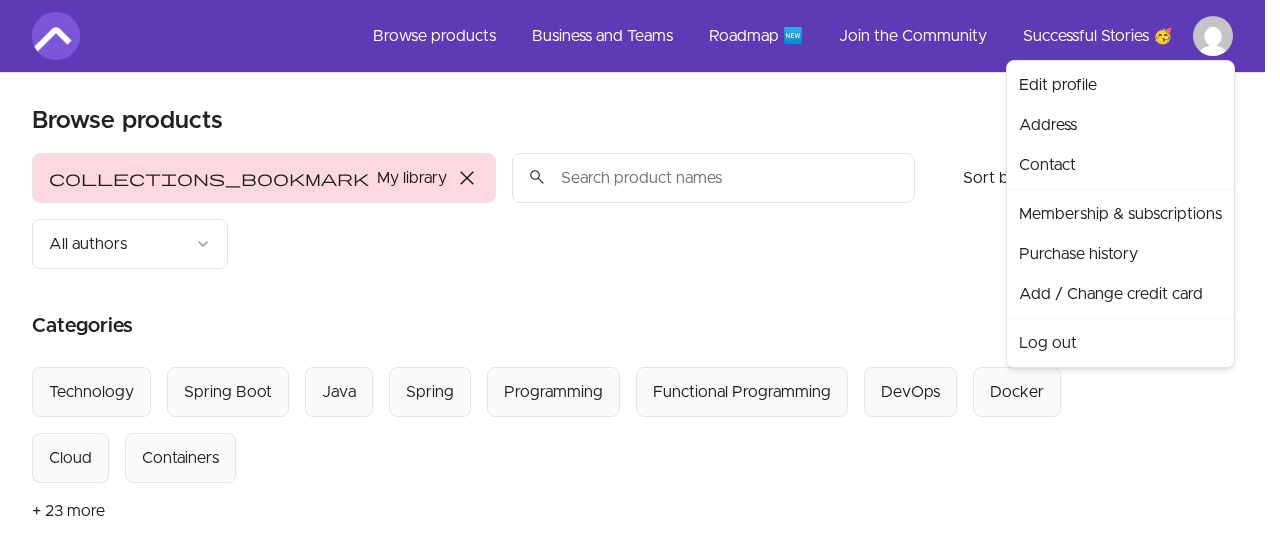 click on "Skip to main content Main menu Includes navigation links and user settings Browse products Business and Teams Roadmap 🆕  Join the Community Successful Stories 🥳 More   Browse products Product filters: collections_bookmark My library close Sort by: import_export In progress search All authors Sort by: import_export In progress Categories View all categories Select from all categories: Technology Spring Boot Java Spring Programming Functional Programming DevOps Docker Cloud Containers + 23 more Git and Github Essentials Course • By Mama Samba Braima Nelson View content Java For Beginners Start your Java Developer journey with this easy and interactive course Course • By Mama Samba Braima Nelson View content Relational Database and SQL Essentials Getting Started with Databases and PostgreSQL Course • By Mama Samba Braima Nelson View content Spring Boot For Beginners Learn how to build modern web applications with Spring Boot Course • By Mama Samba Braima Nelson View content Spring Security Course" at bounding box center (640, 925) 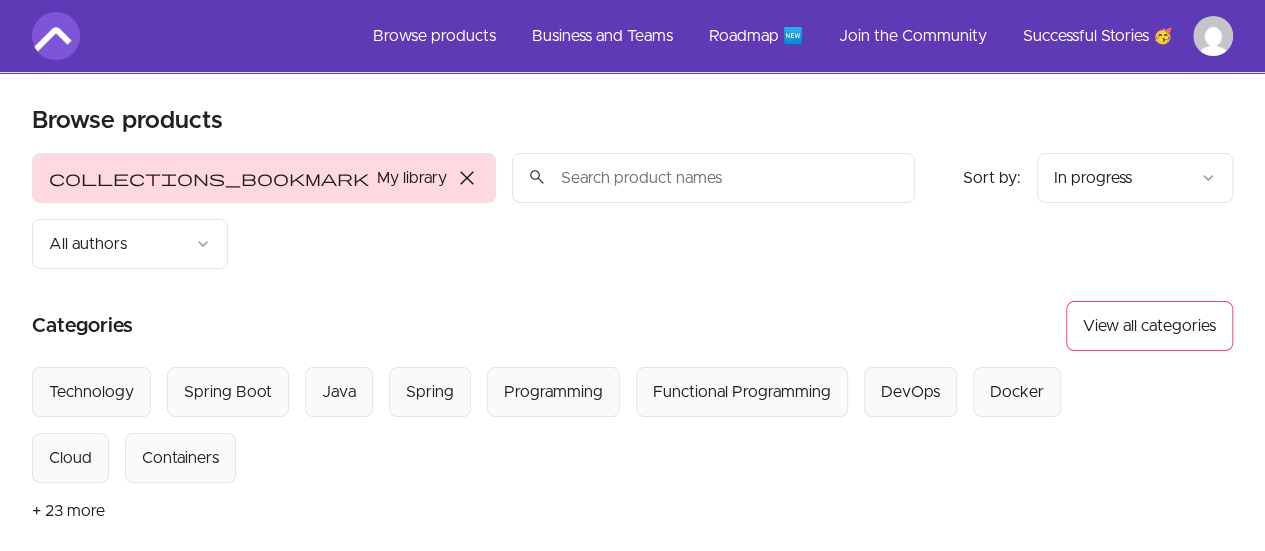 click on "Browse products Product filters: collections_bookmark My library close Sort by: import_export In progress search All authors Sort by: import_export In progress Categories View all categories Select from all categories: Technology Spring Boot Java Spring Programming Functional Programming DevOps Docker Cloud Containers + 23 more Git and Github Essentials Course • By Mama Samba Braima Nelson View content Java For Beginners Start your Java Developer journey with this easy and interactive course Course • By Mama Samba Braima Nelson View content Relational Database and SQL Essentials Getting Started with Databases and PostgreSQL Course • By Mama Samba Braima Nelson View content Spring Boot For Beginners Learn how to build modern web applications with Spring Boot Course • By Mama Samba Braima Nelson View content Spring Security Security, a topic that only few of us have great knowledge. But not any more! Course • By Mama Samba Braima Nelson View content Terminal, Bash & VIM Essentials Course •" at bounding box center (632, 1081) 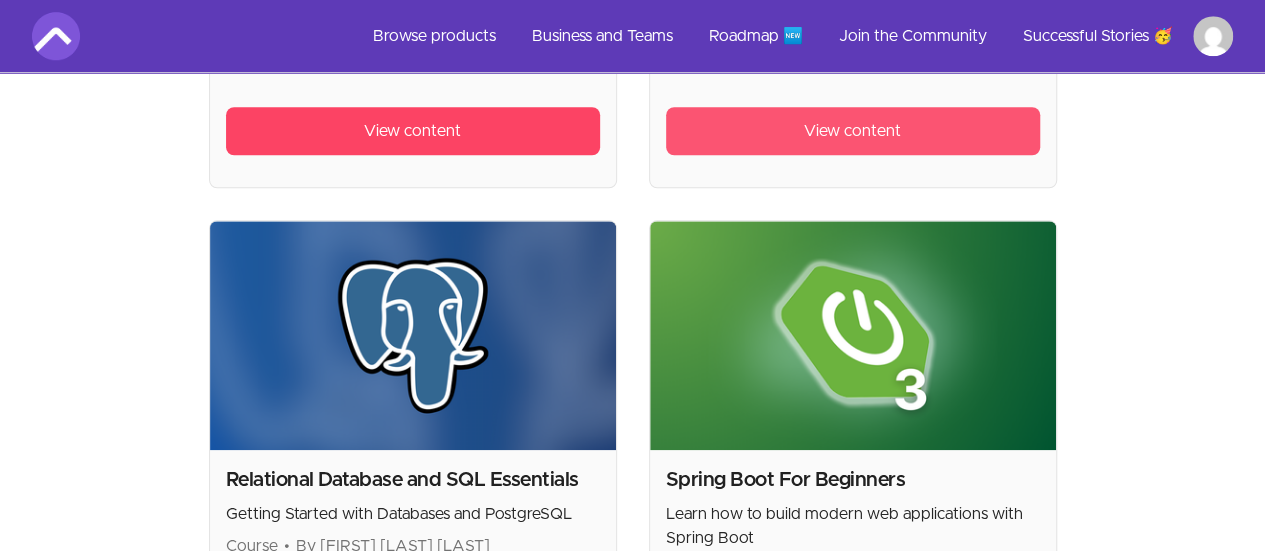 scroll, scrollTop: 1000, scrollLeft: 0, axis: vertical 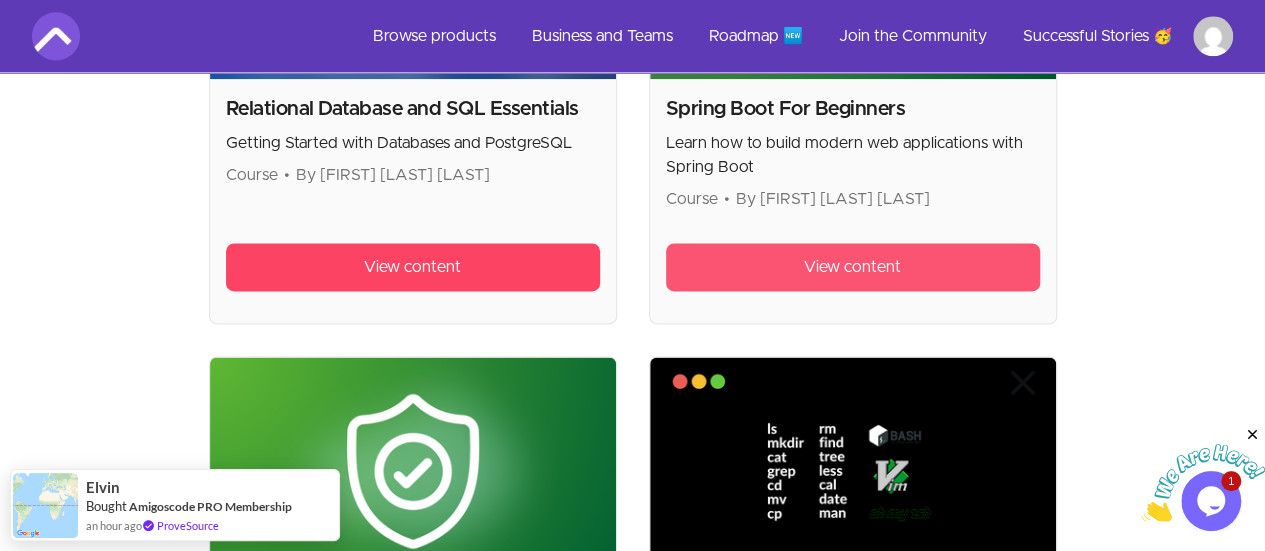 click on "View content" at bounding box center [853, 267] 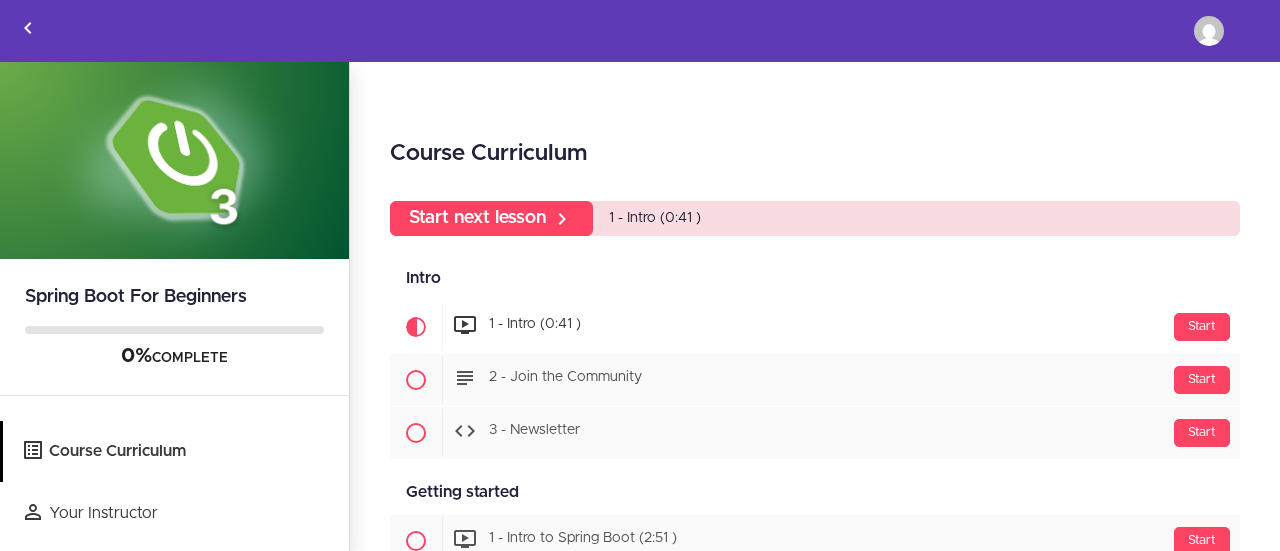 scroll, scrollTop: 0, scrollLeft: 0, axis: both 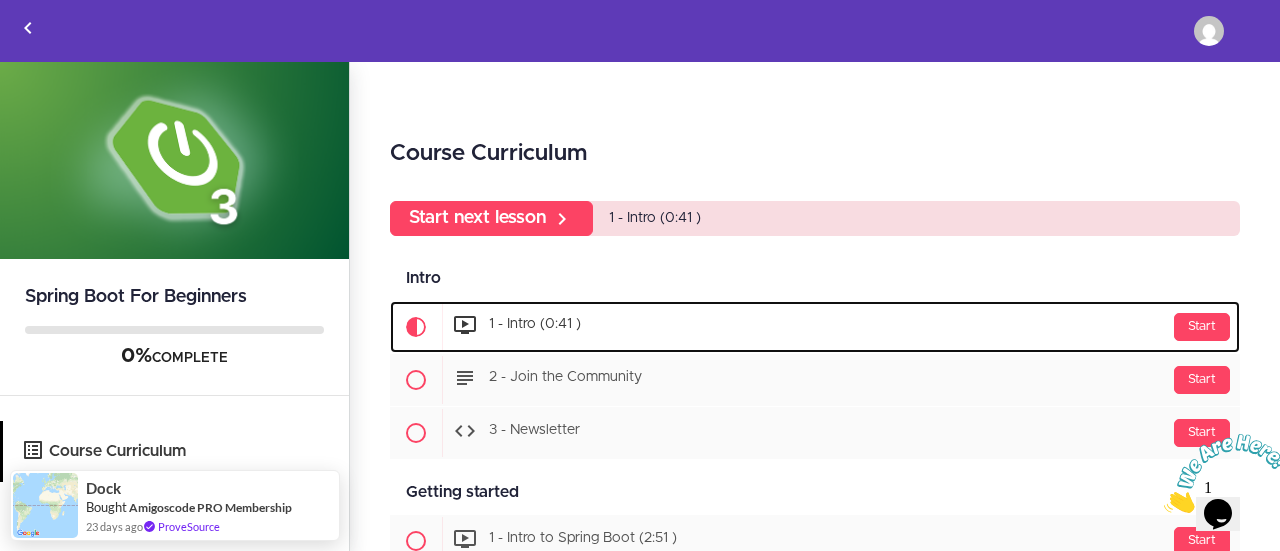click on "1 - Intro
(0:41
)" at bounding box center (535, 325) 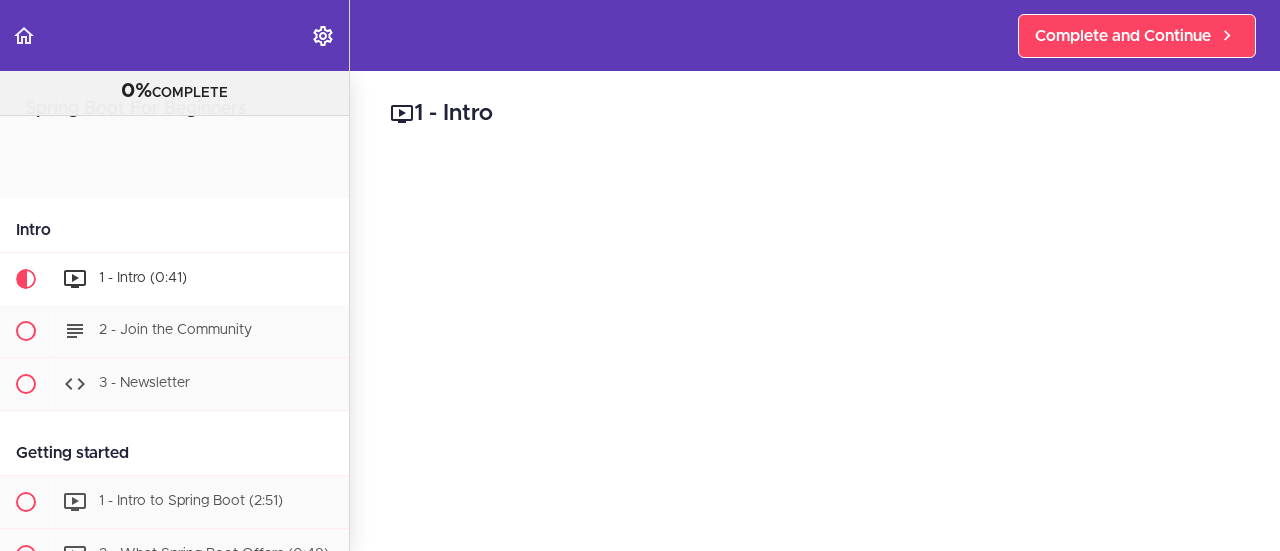 scroll, scrollTop: 0, scrollLeft: 0, axis: both 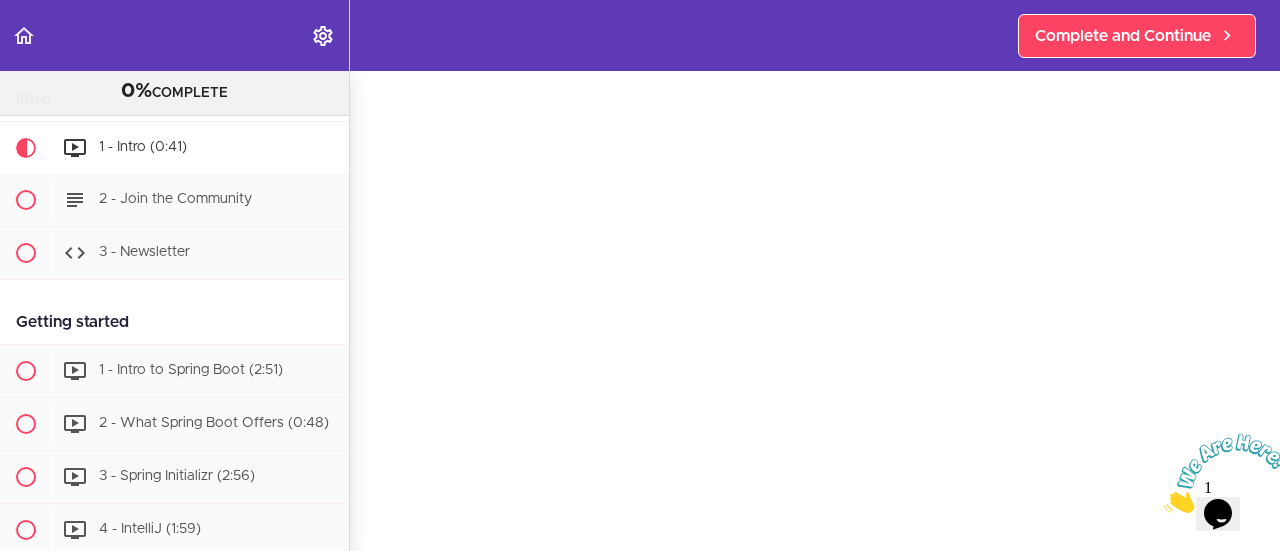 click on "x" at bounding box center [640, 7499] 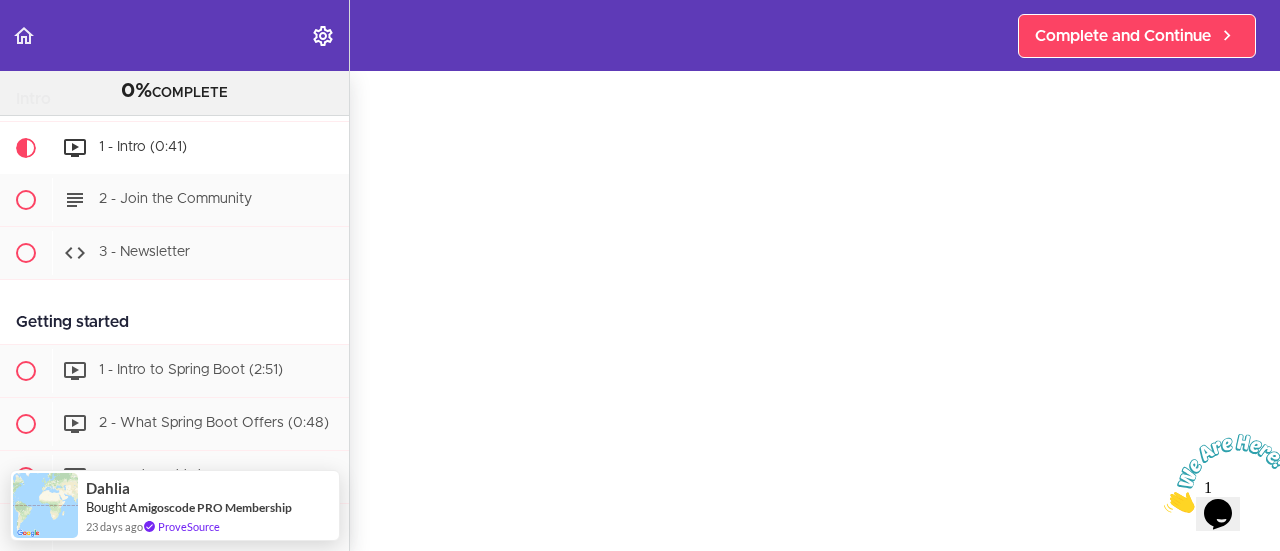 scroll, scrollTop: 70, scrollLeft: 0, axis: vertical 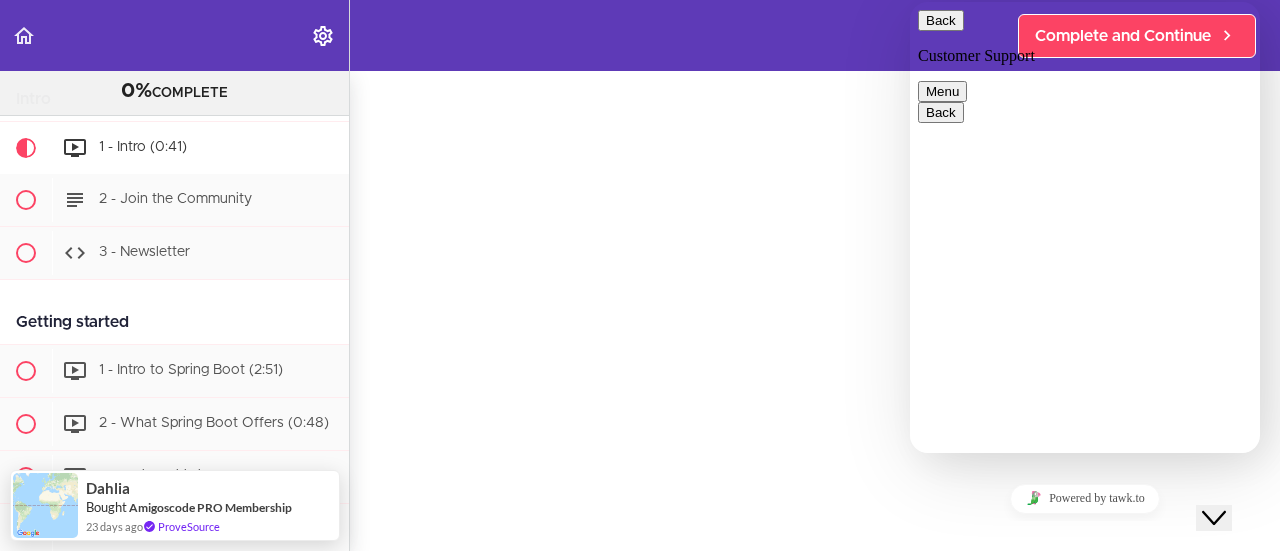 click on "Menu" at bounding box center [942, 91] 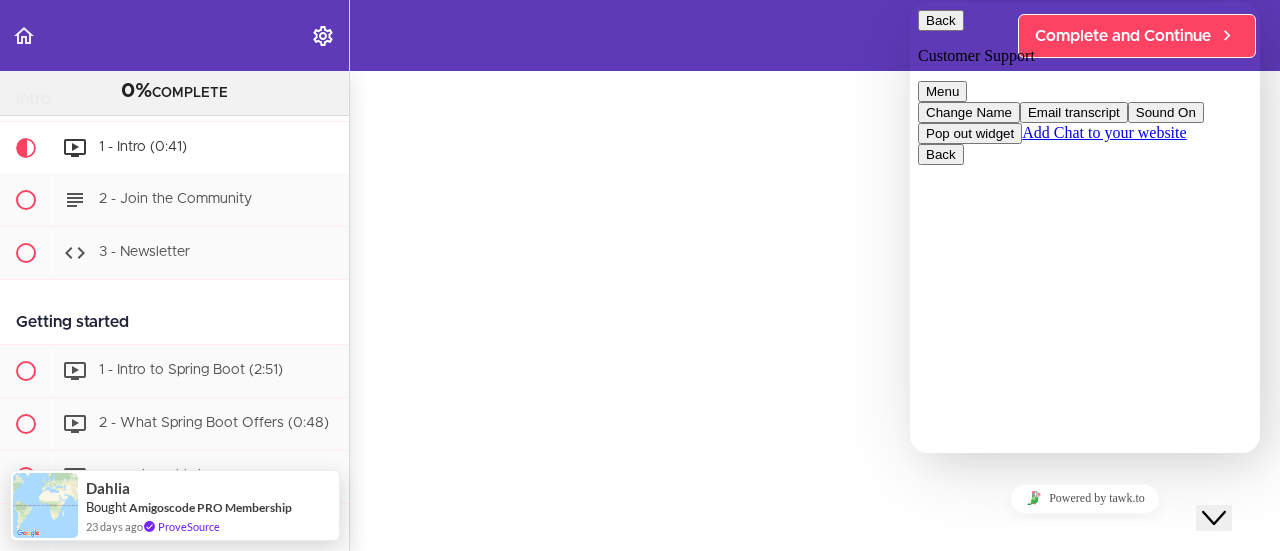 click on "Back" at bounding box center (941, 20) 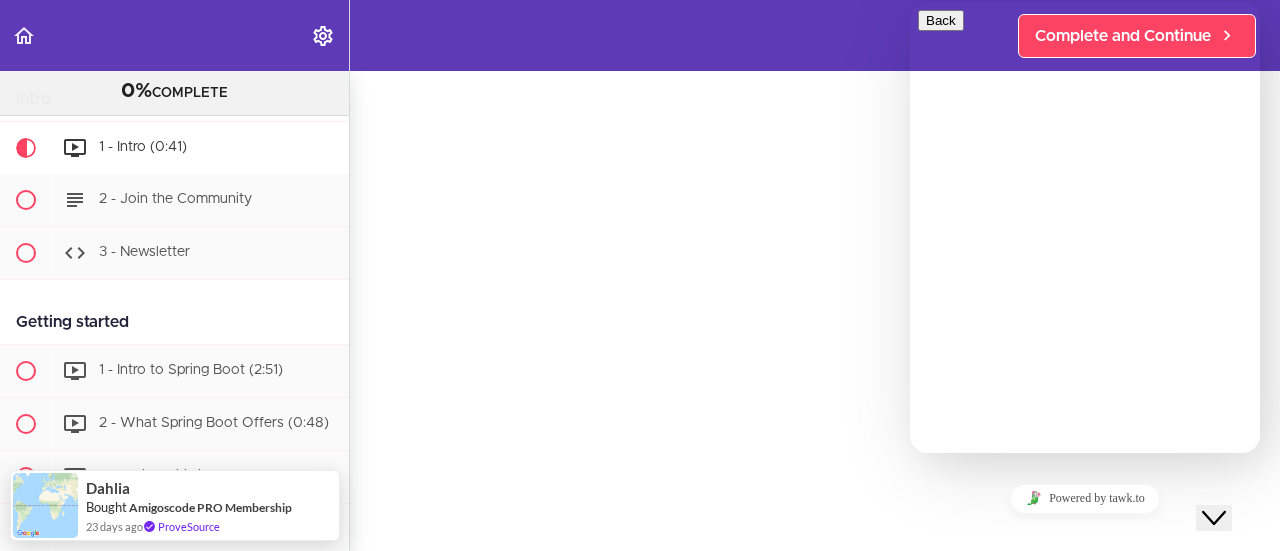 click on "1 - Intro
Complete and Continue
1 - Follow us on     LinkedIn
2 - Subscribe to our Newsletter" at bounding box center (815, 241) 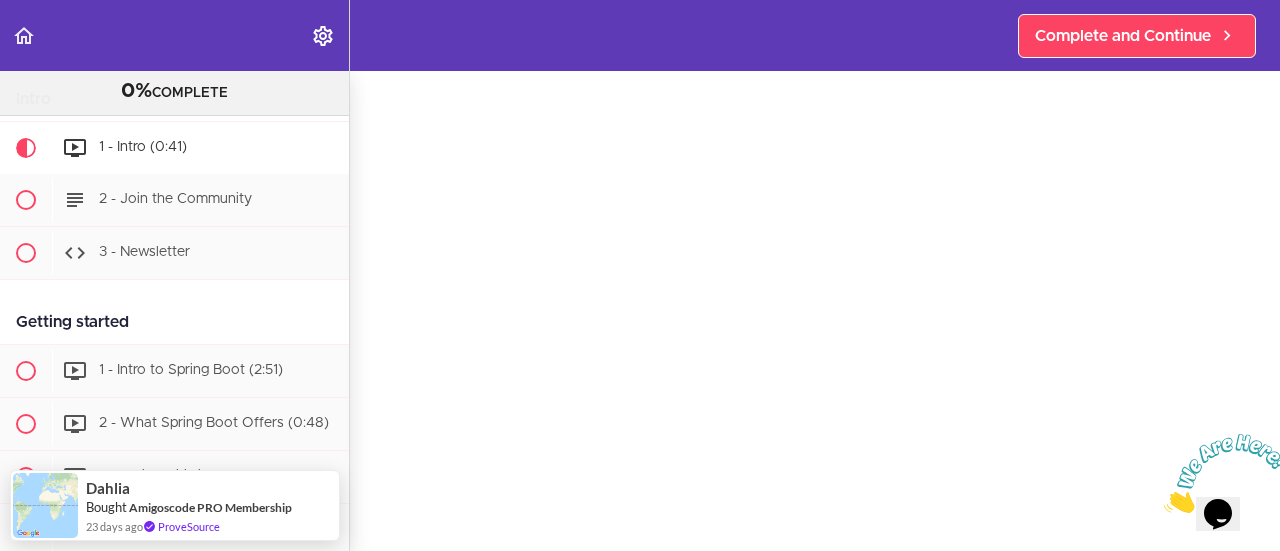 click at bounding box center (1164, 507) 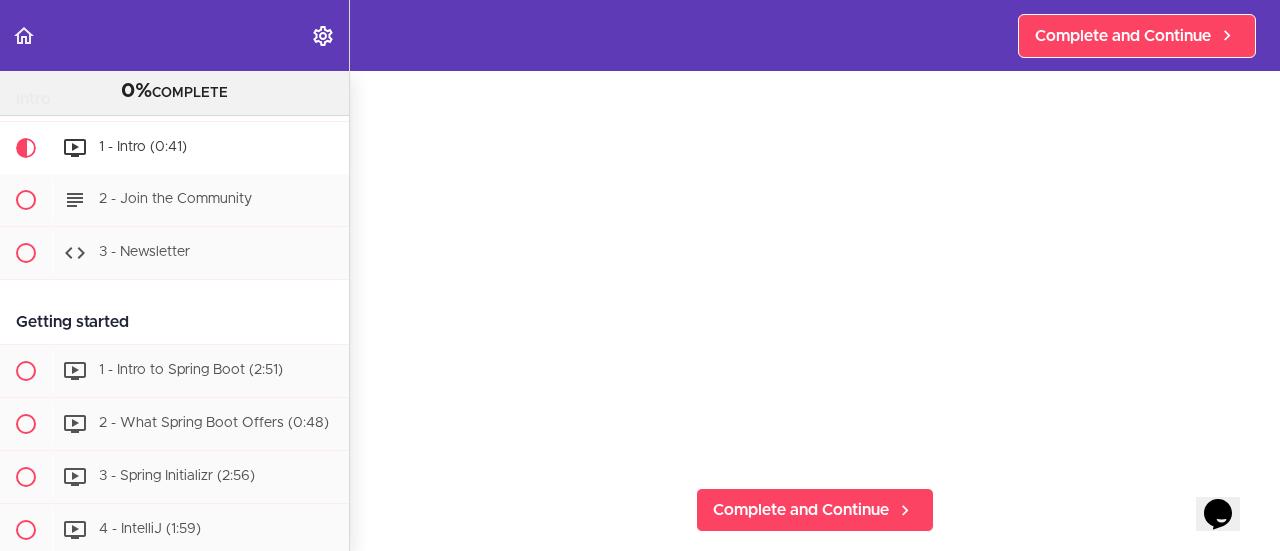 scroll, scrollTop: 83, scrollLeft: 0, axis: vertical 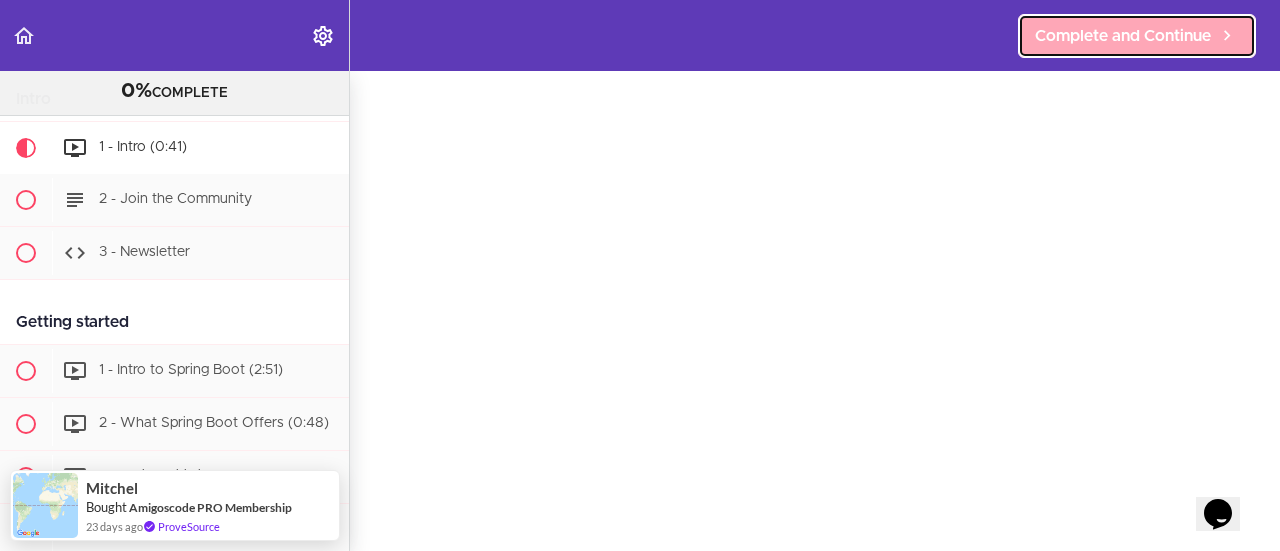 click on "Complete and Continue" at bounding box center [1123, 36] 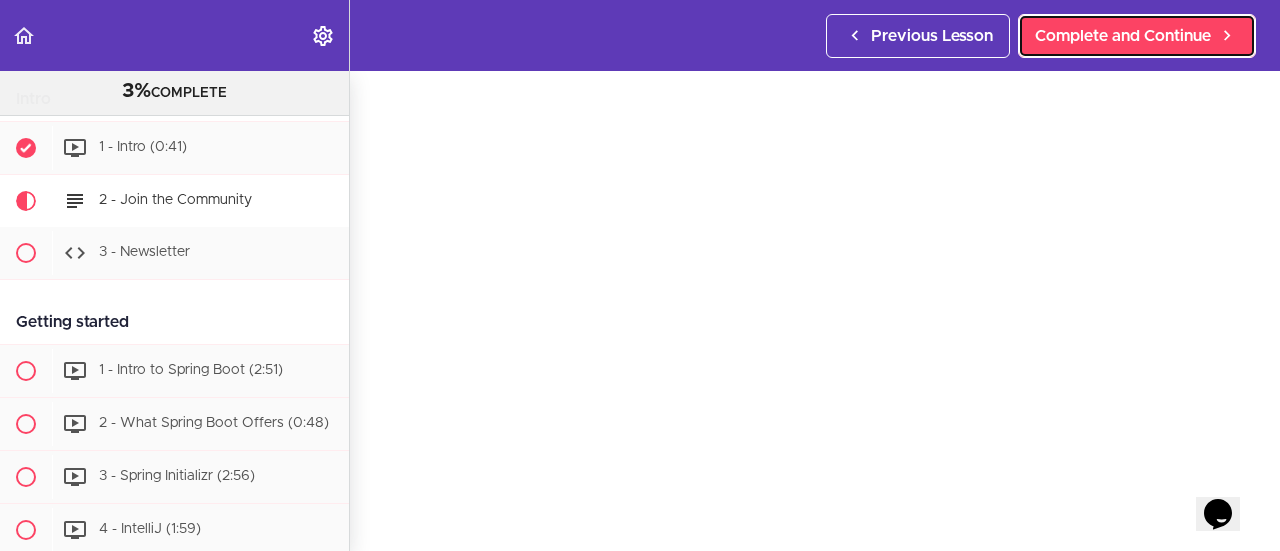 scroll, scrollTop: 0, scrollLeft: 0, axis: both 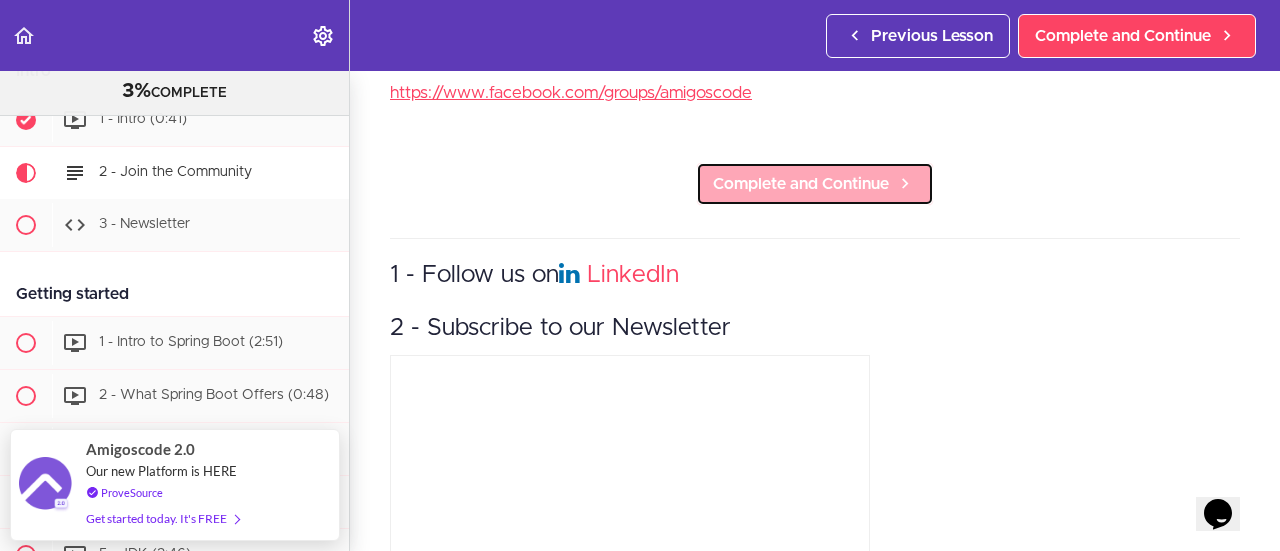 click on "Complete and Continue" at bounding box center (801, 184) 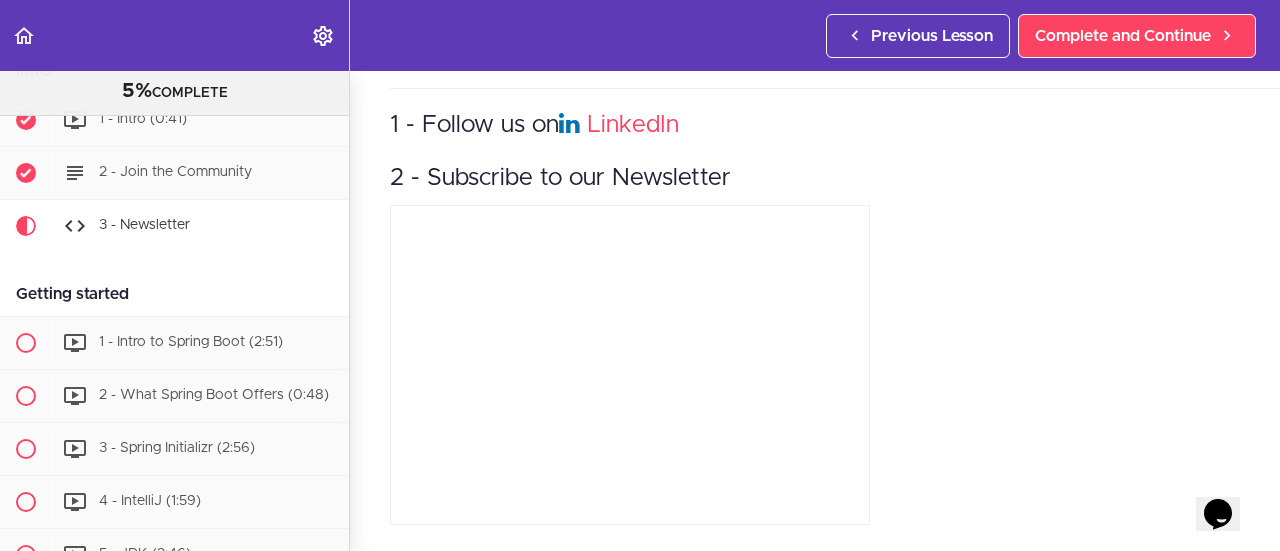 scroll, scrollTop: 0, scrollLeft: 0, axis: both 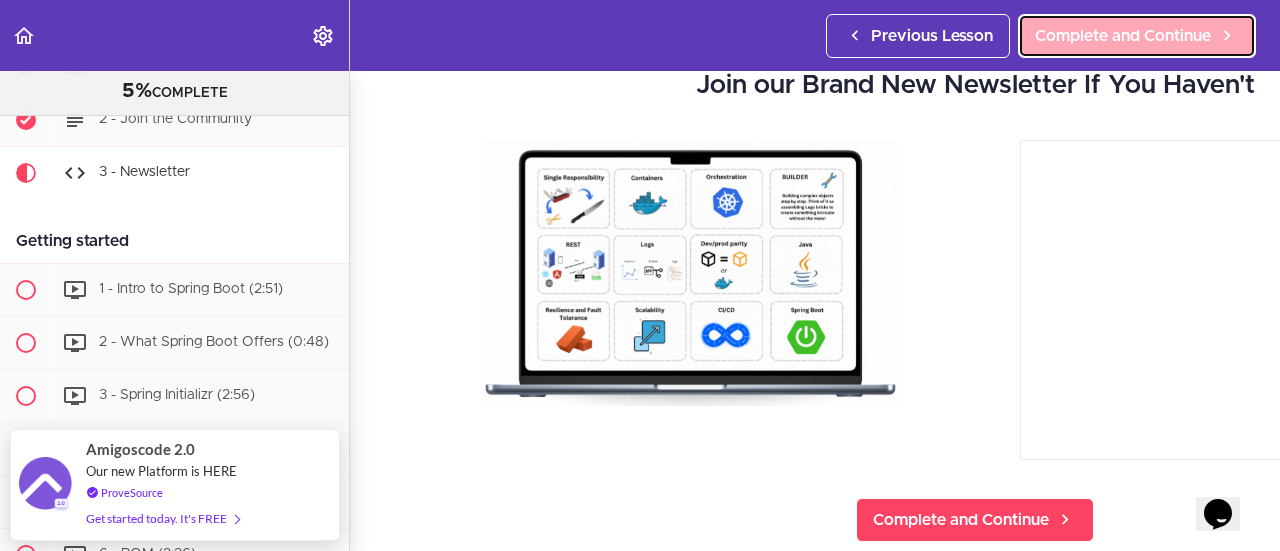 click on "Complete and Continue" at bounding box center [1123, 36] 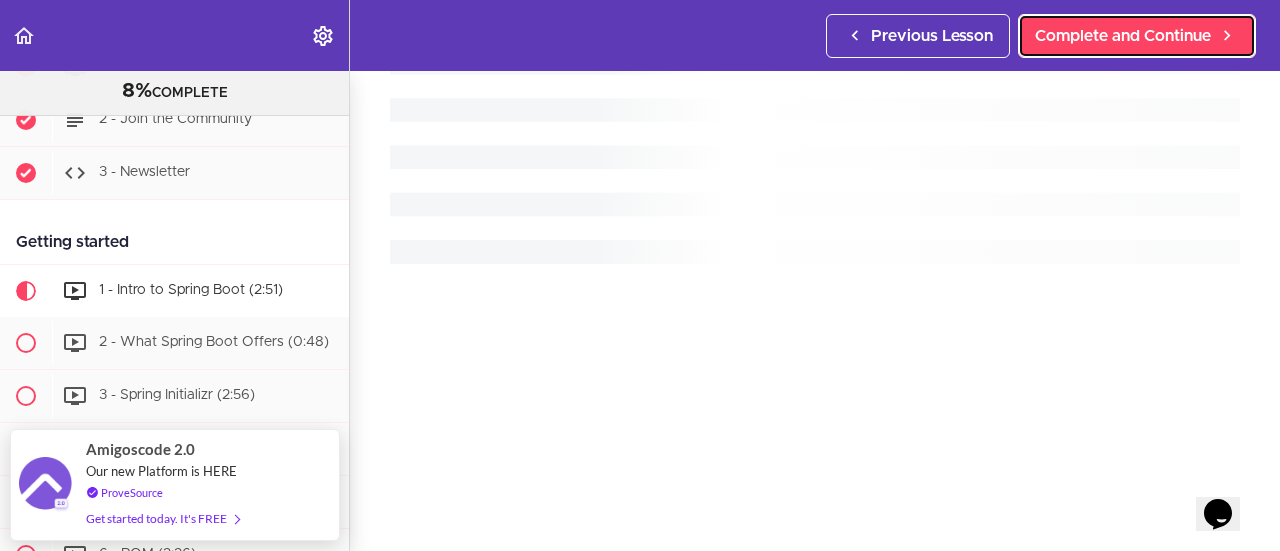 scroll, scrollTop: 40, scrollLeft: 0, axis: vertical 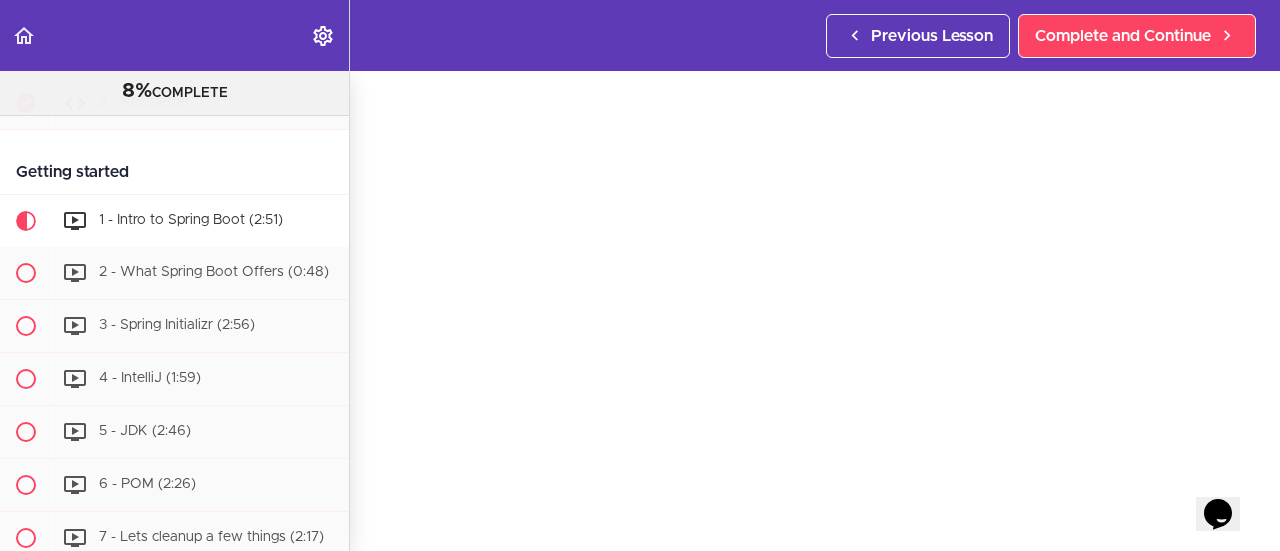 click on "Autoplay
Autocomplete
Previous Lesson
Complete and Continue" at bounding box center (640, 35) 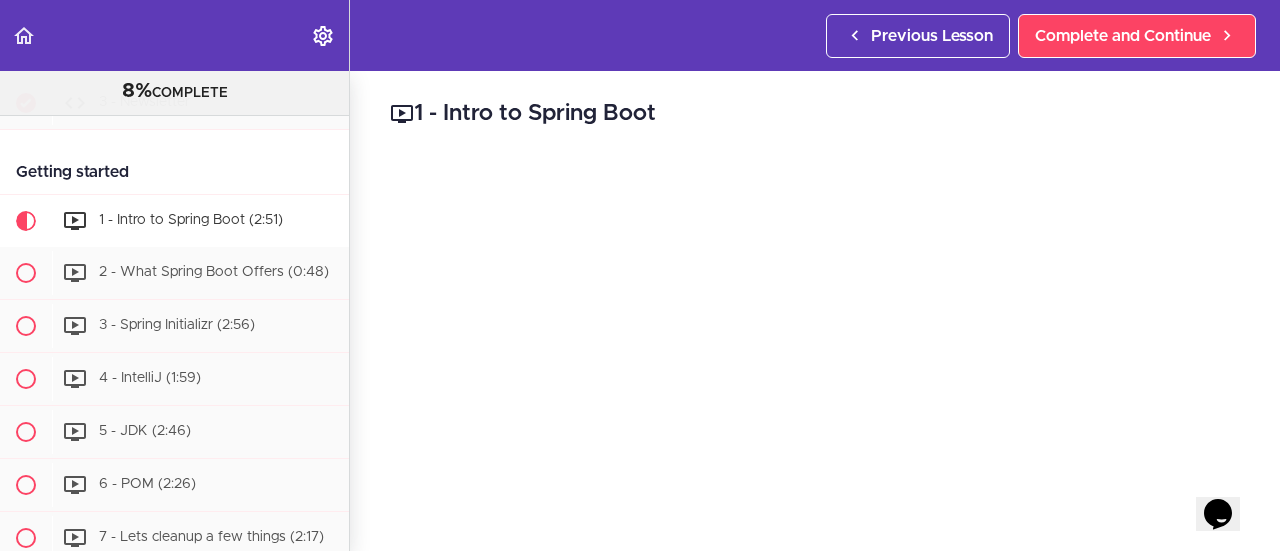 scroll, scrollTop: 100, scrollLeft: 0, axis: vertical 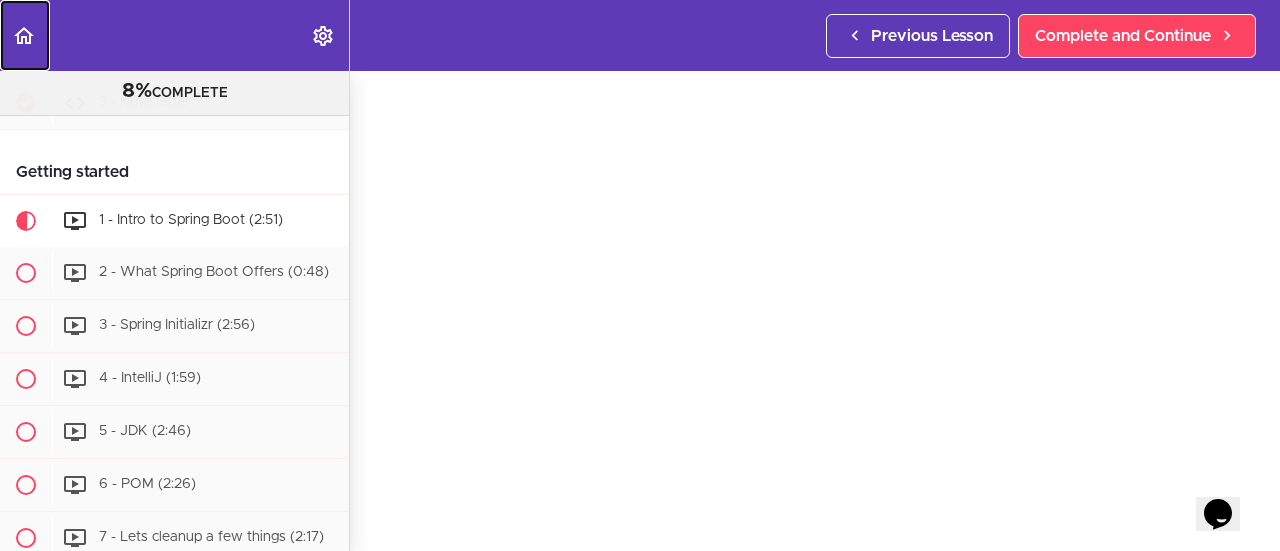 click 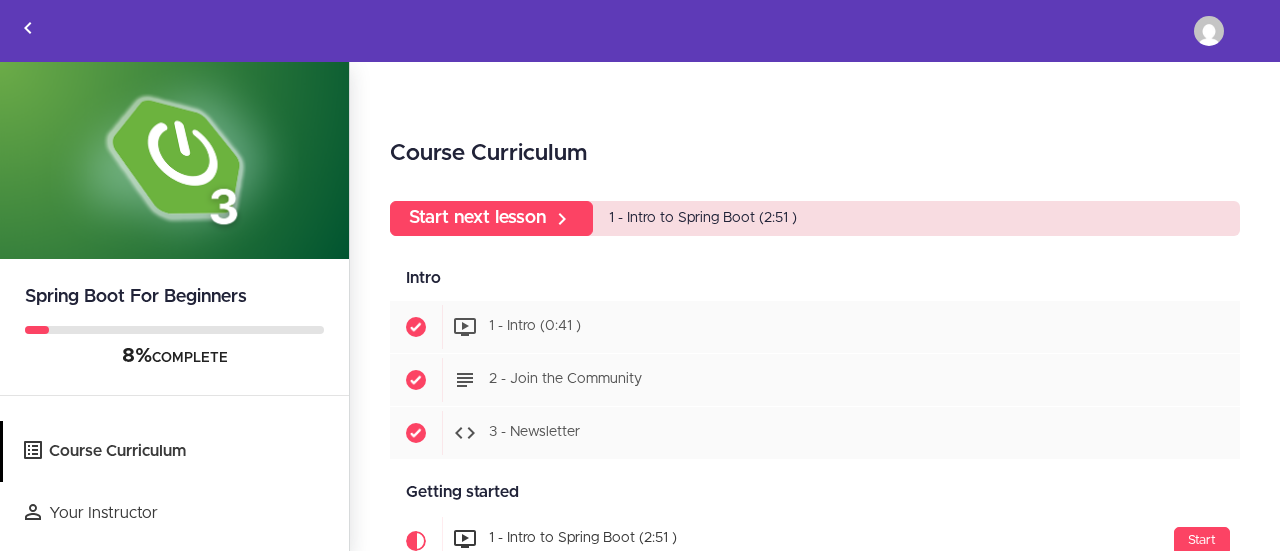 scroll, scrollTop: 0, scrollLeft: 0, axis: both 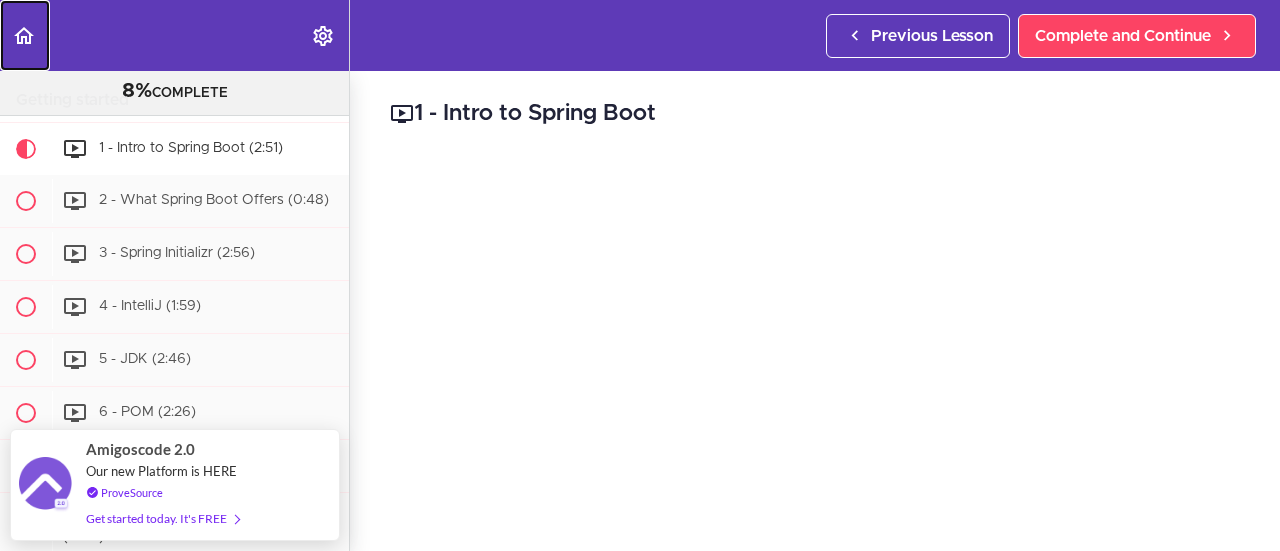 click 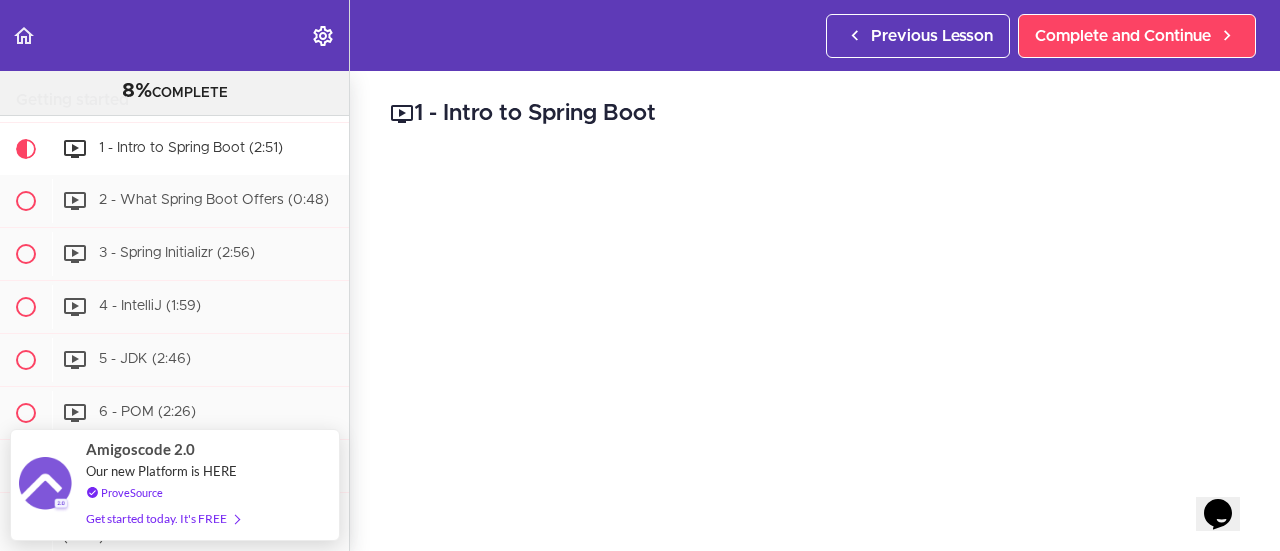 scroll, scrollTop: 0, scrollLeft: 0, axis: both 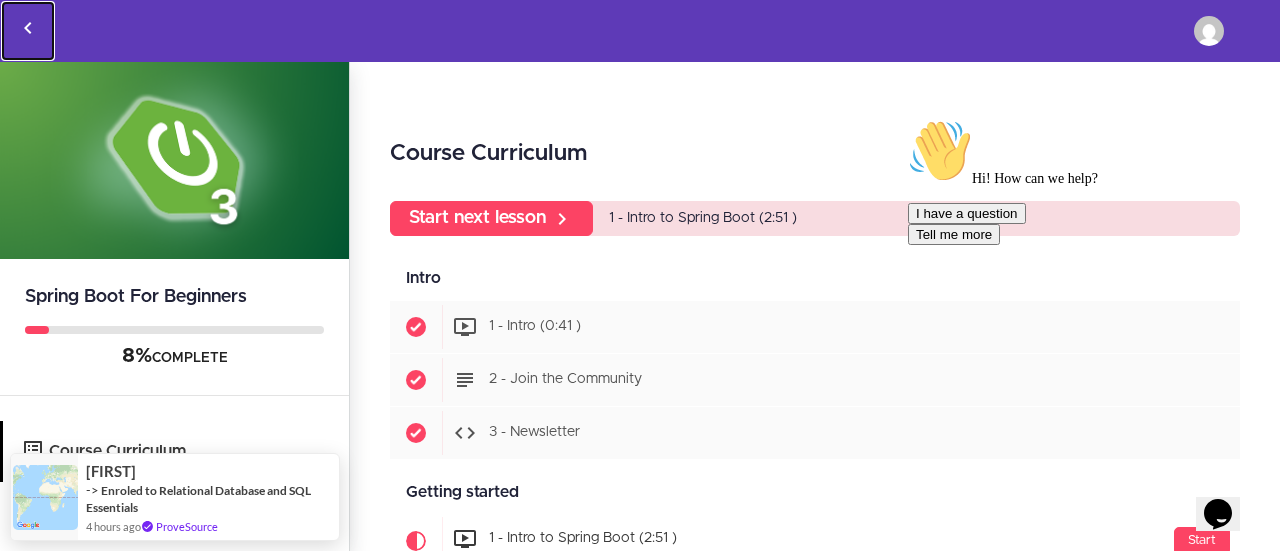 click 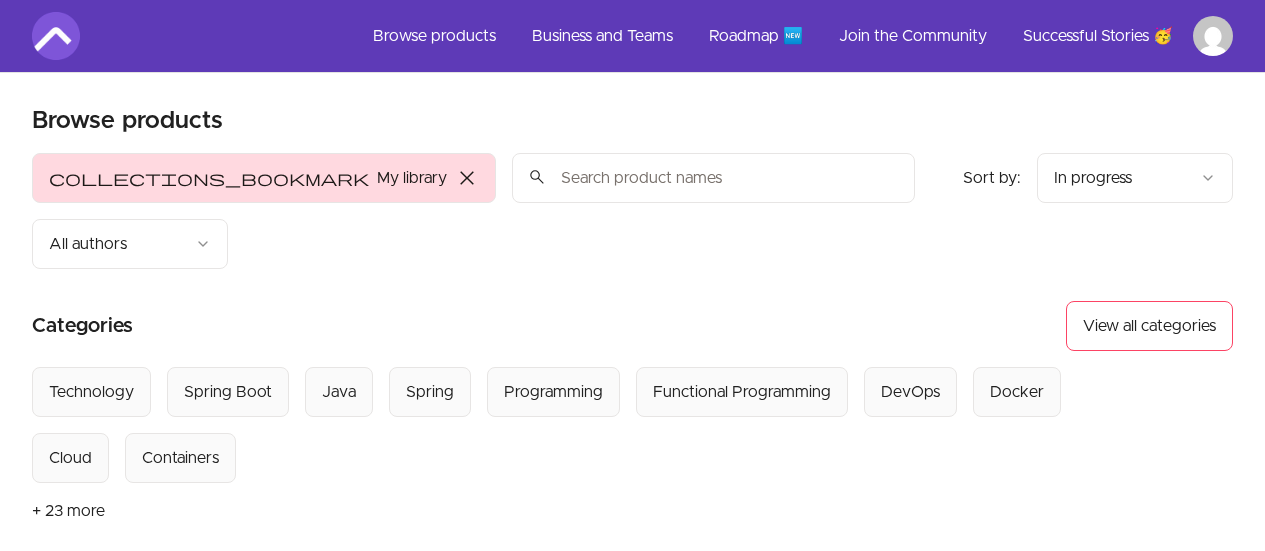 scroll, scrollTop: 0, scrollLeft: 0, axis: both 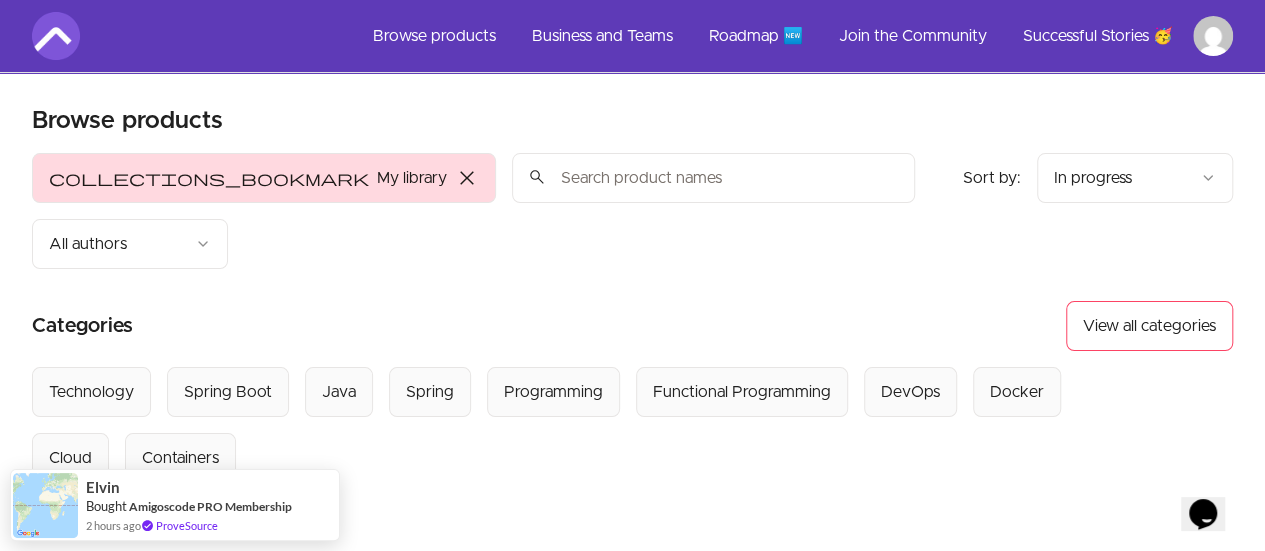 click at bounding box center (713, 178) 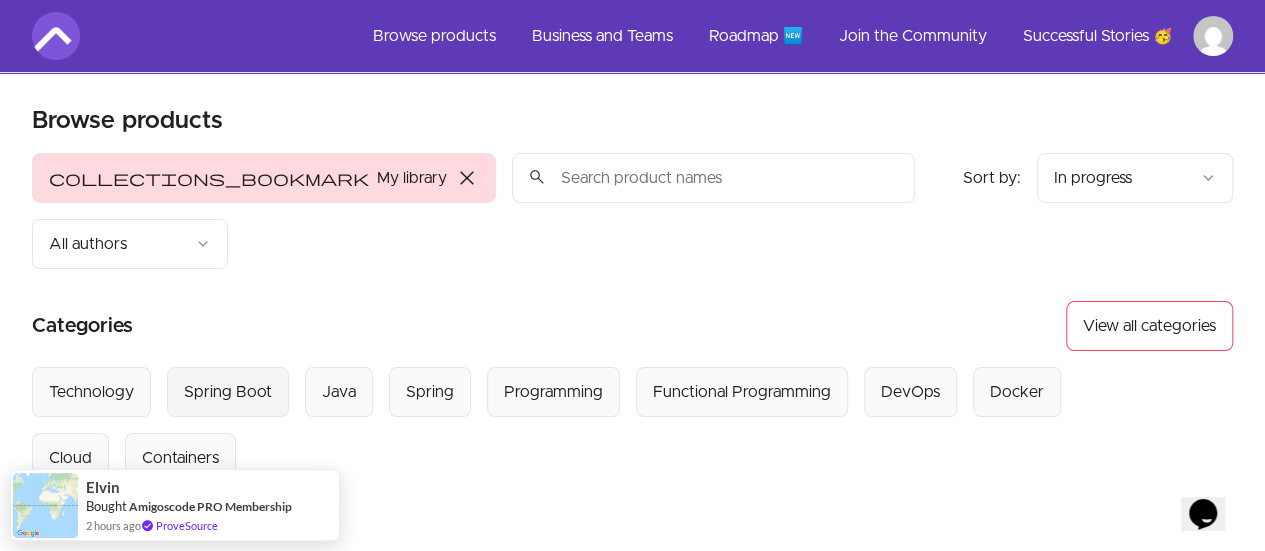 click on "Spring Boot" at bounding box center [228, 392] 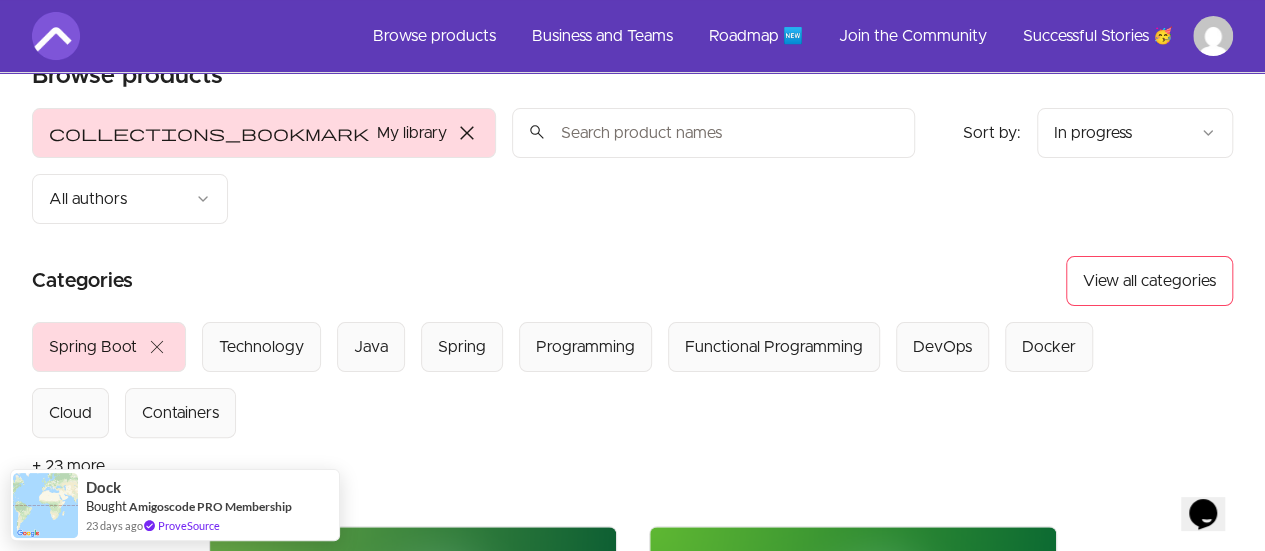 scroll, scrollTop: 0, scrollLeft: 0, axis: both 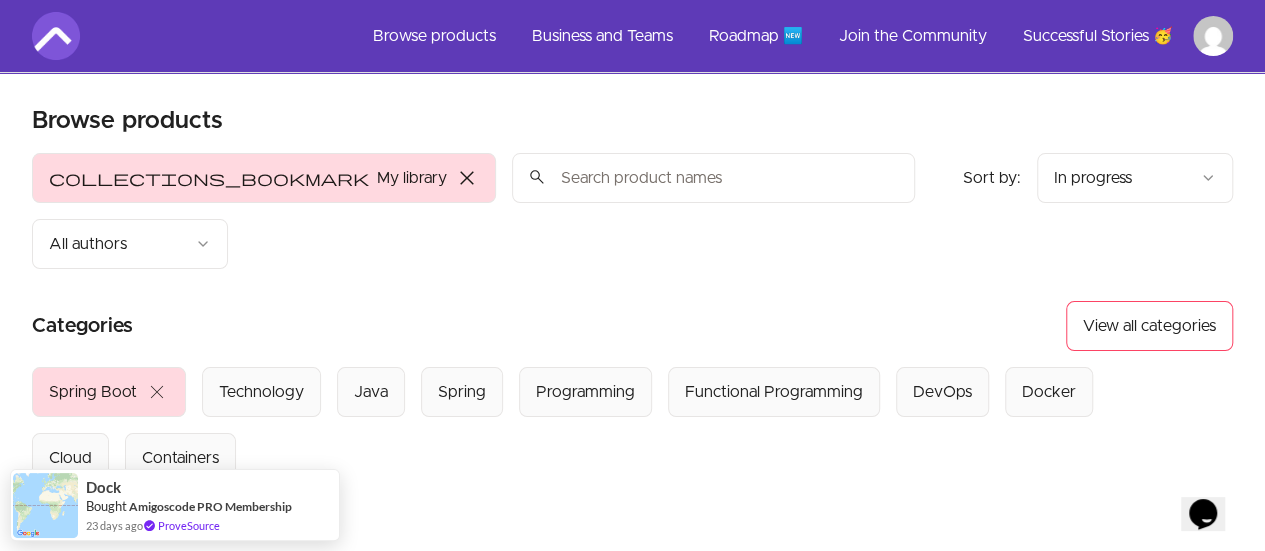 click on "Spring Boot close" at bounding box center (109, 392) 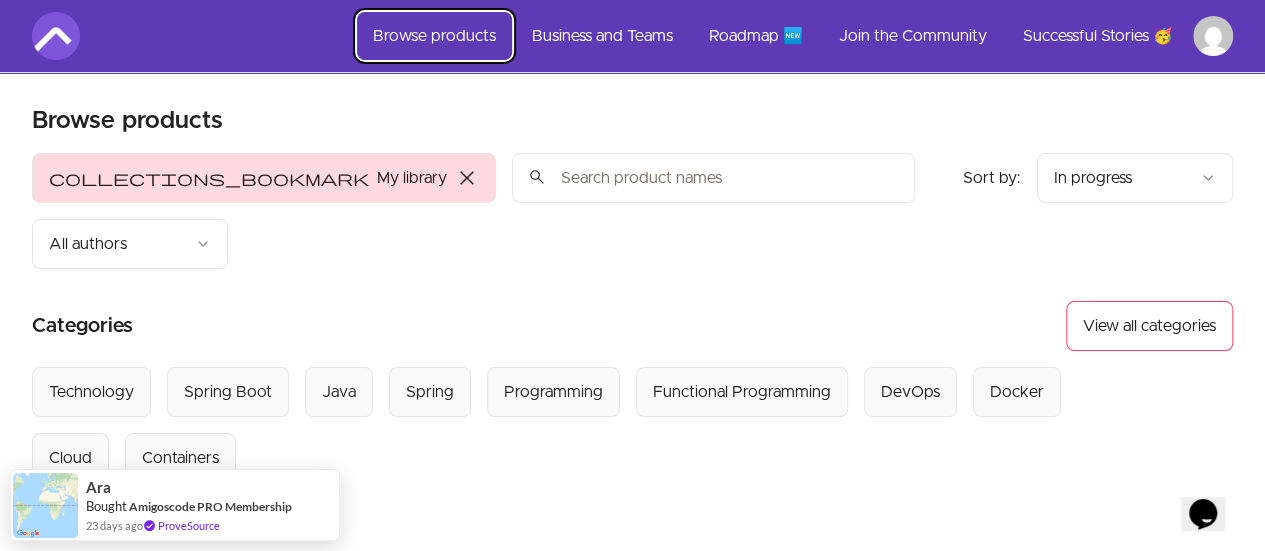 click on "Browse products" at bounding box center (434, 36) 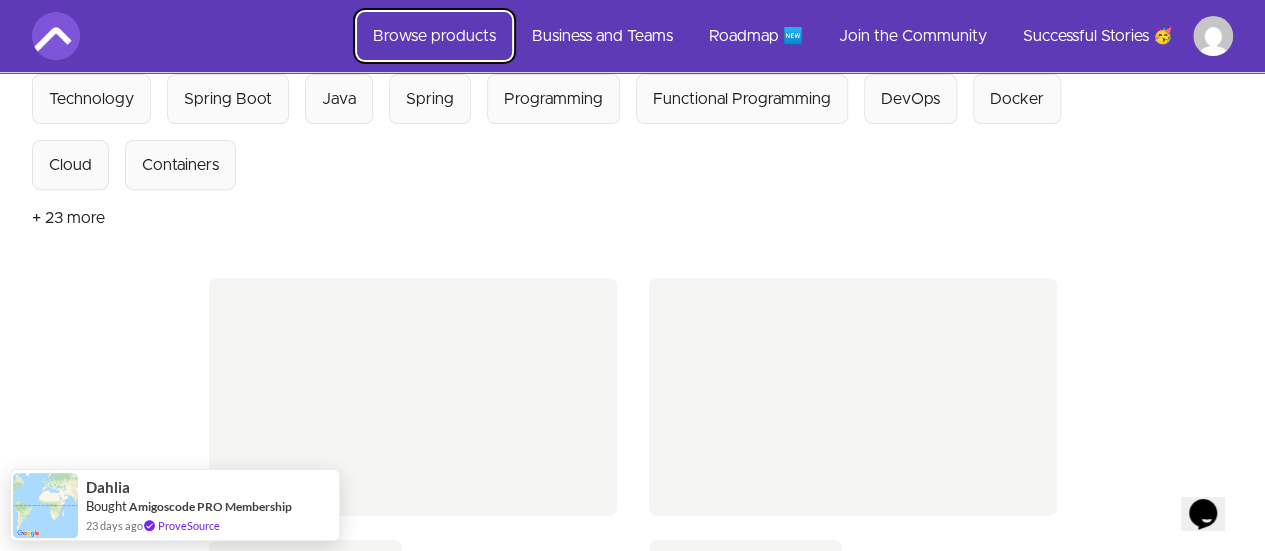 scroll, scrollTop: 100, scrollLeft: 0, axis: vertical 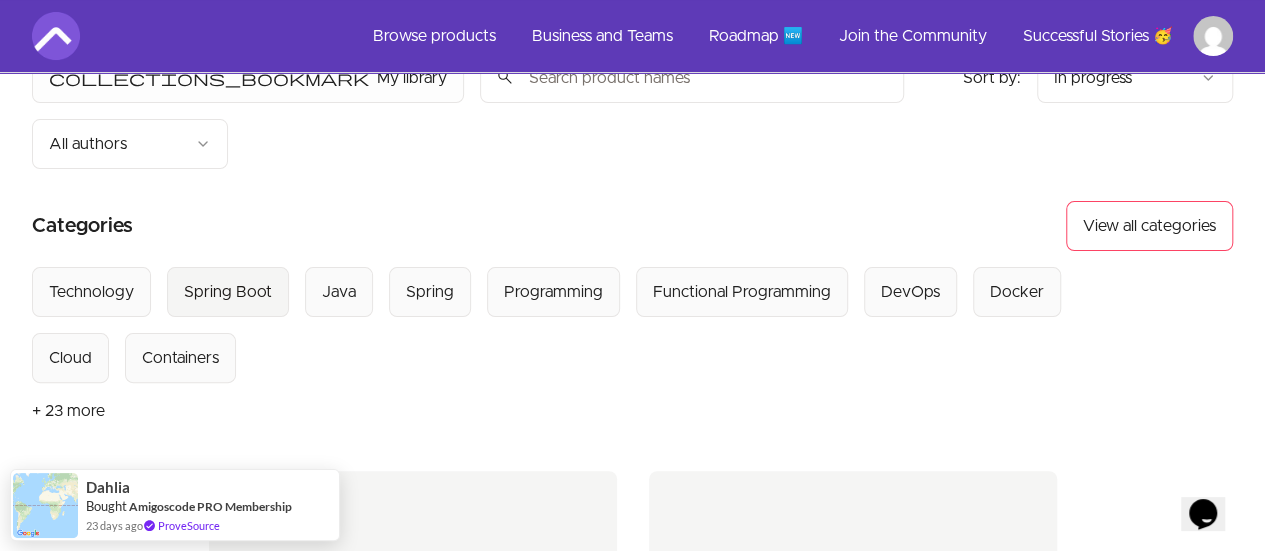 click on "Spring Boot" at bounding box center [228, 292] 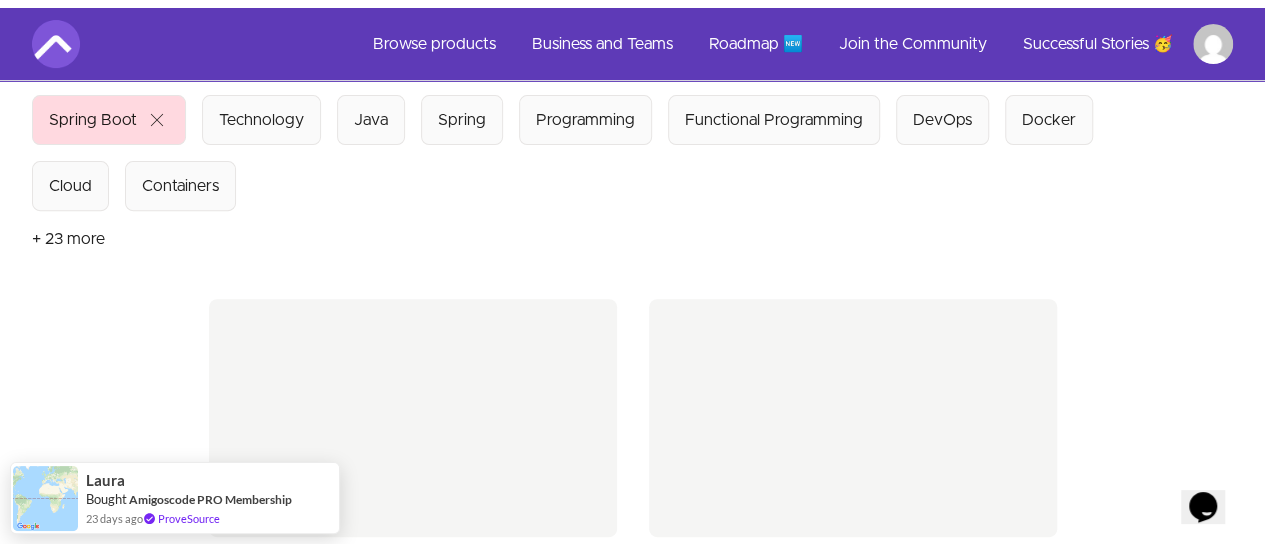 scroll, scrollTop: 336, scrollLeft: 0, axis: vertical 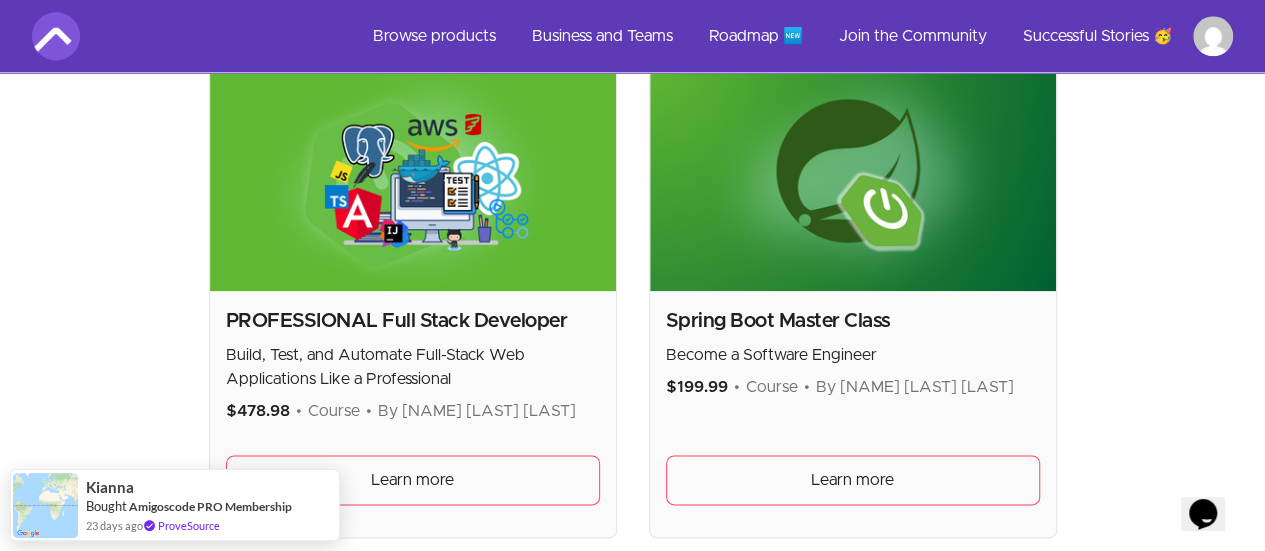 click on "Spring Boot Master Class" at bounding box center (853, 321) 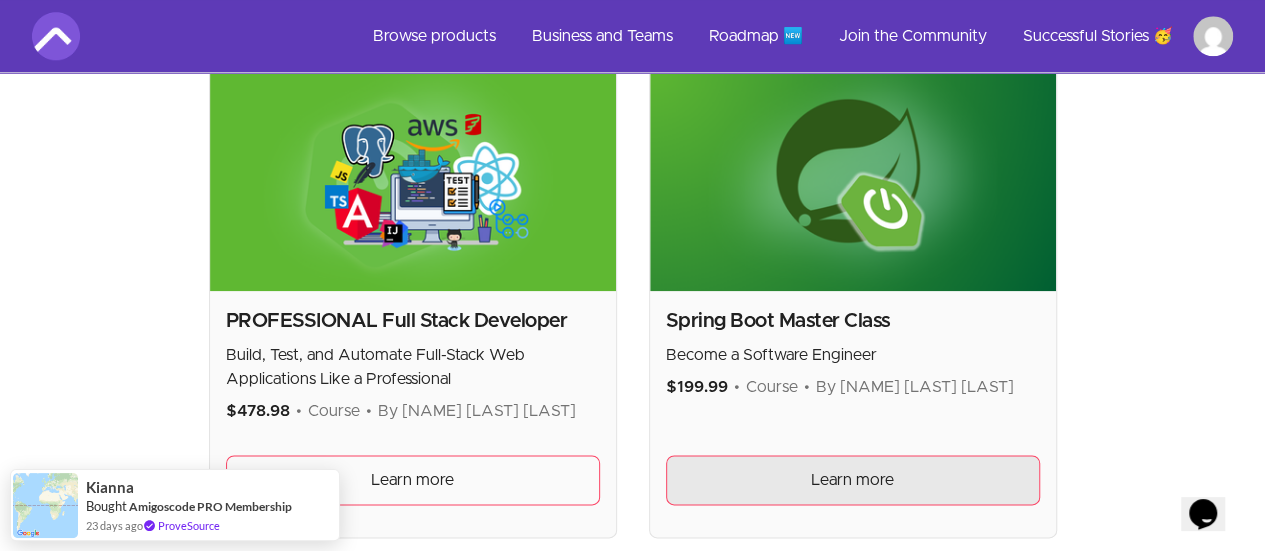 click on "Learn more" at bounding box center [853, 480] 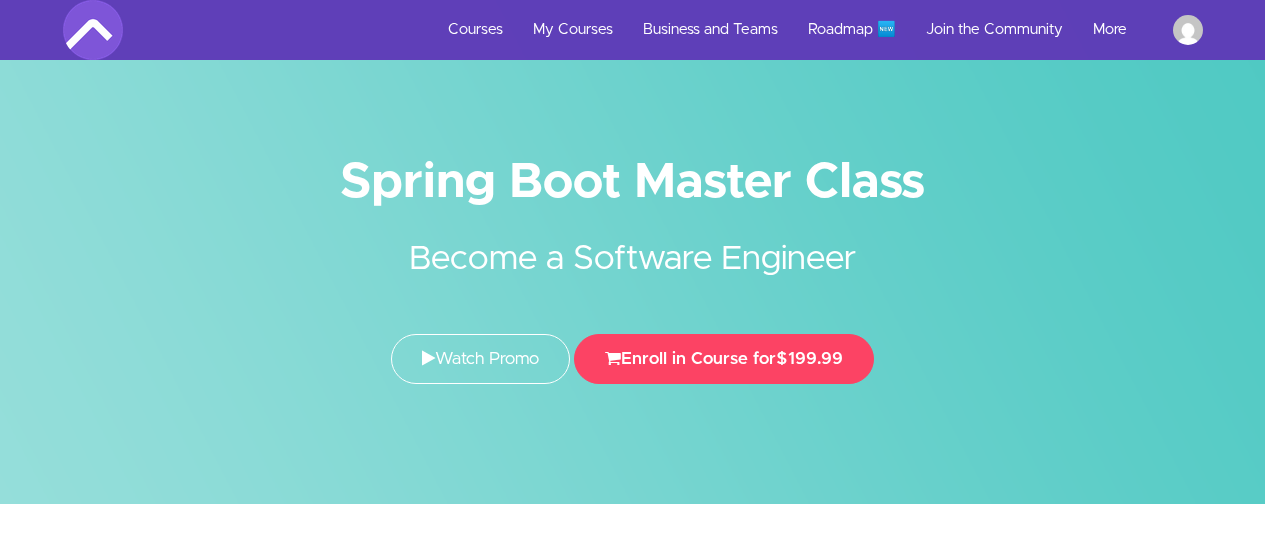 scroll, scrollTop: 0, scrollLeft: 0, axis: both 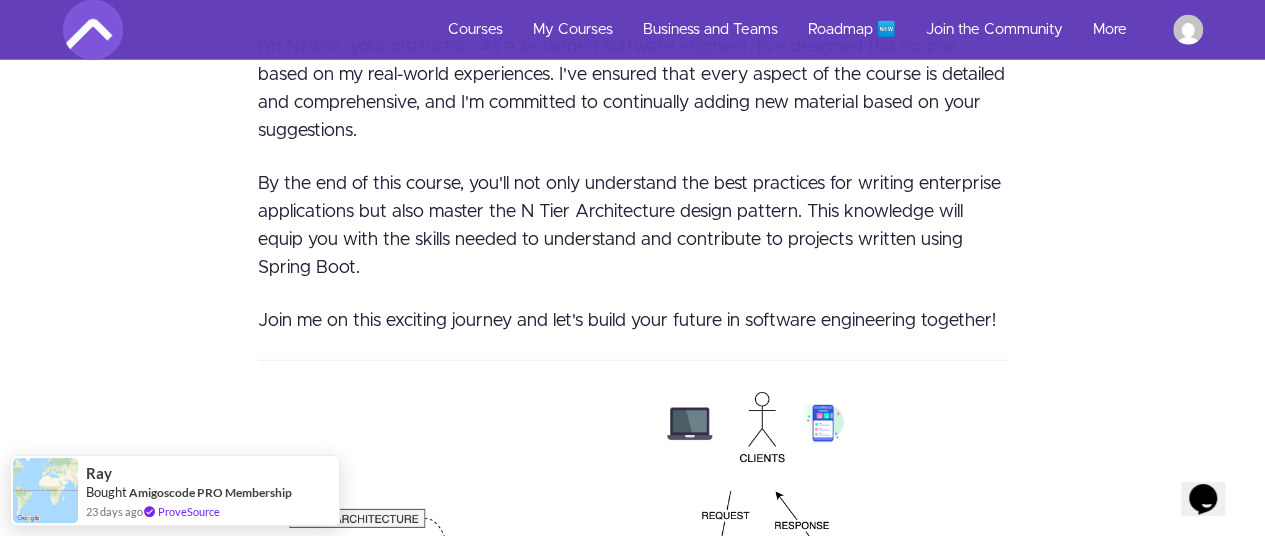 drag, startPoint x: 1273, startPoint y: 71, endPoint x: 1153, endPoint y: 183, distance: 164.14627 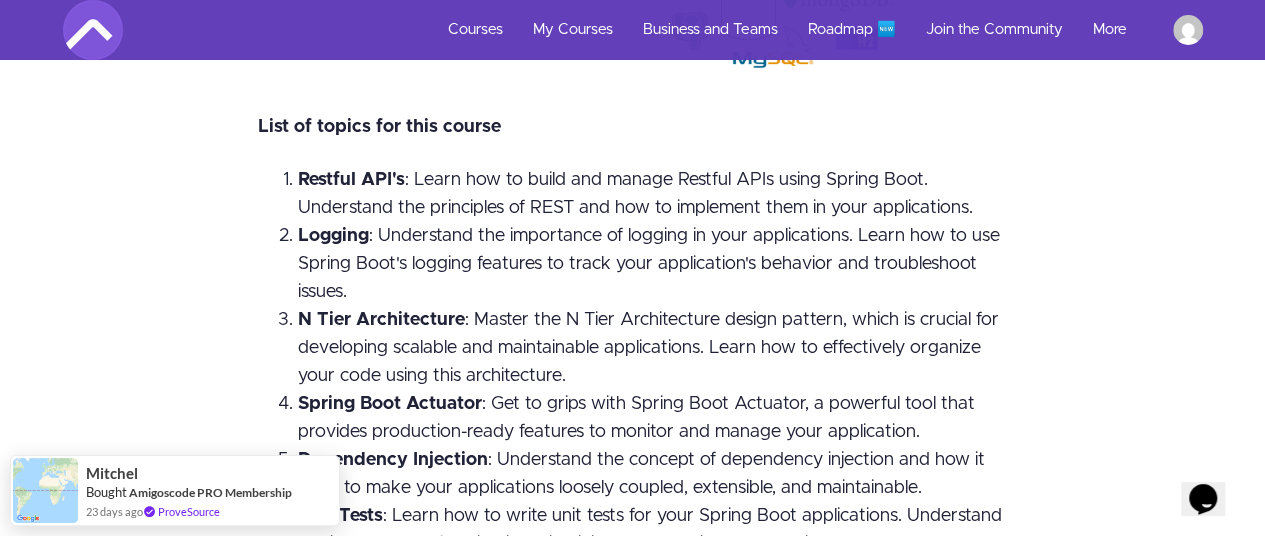 scroll, scrollTop: 3786, scrollLeft: 0, axis: vertical 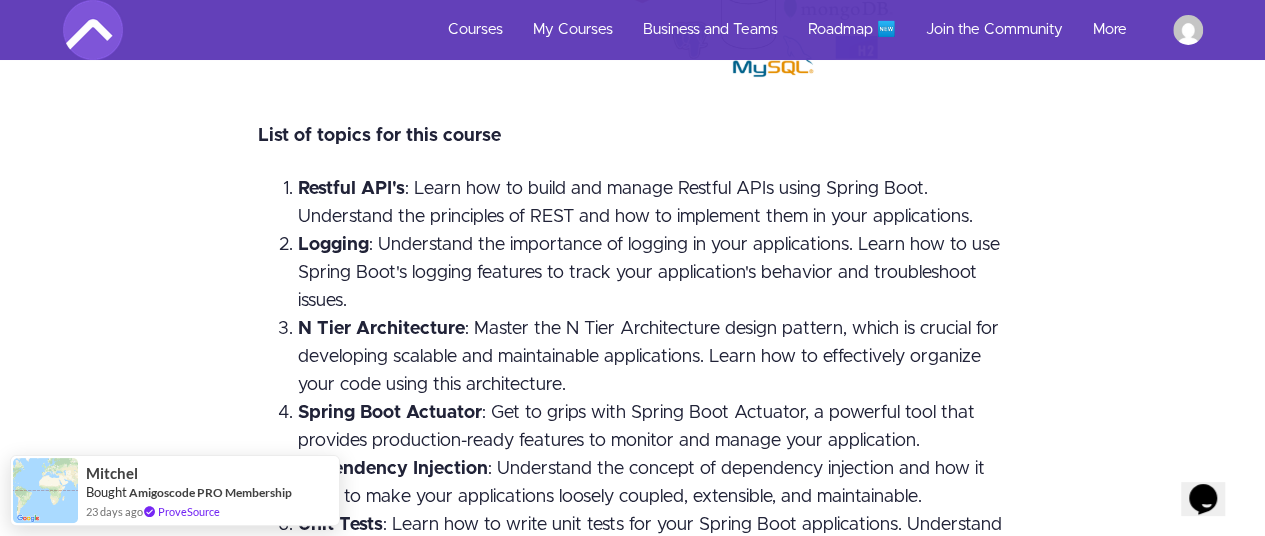 drag, startPoint x: 341, startPoint y: 246, endPoint x: 337, endPoint y: 265, distance: 19.416489 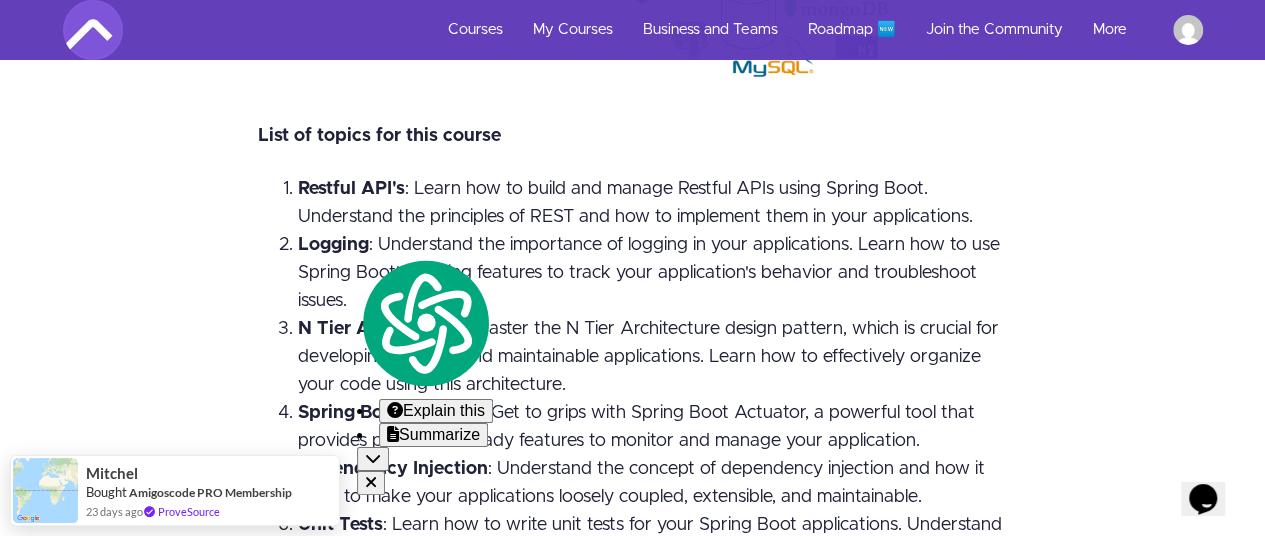 click on "N Tier Architecture" at bounding box center [381, 329] 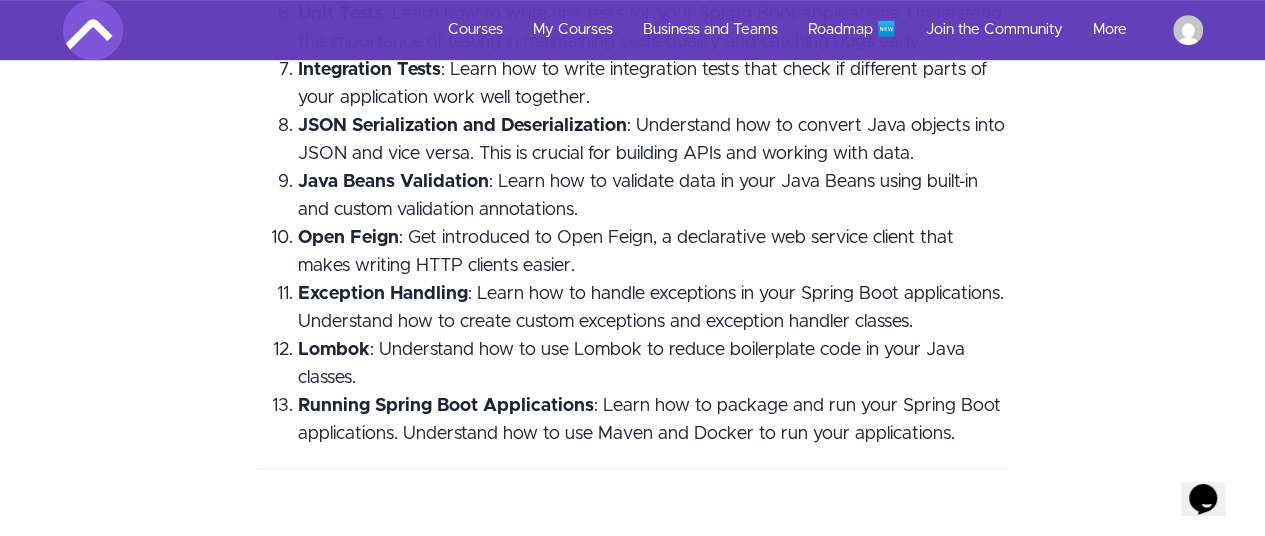 scroll, scrollTop: 4386, scrollLeft: 0, axis: vertical 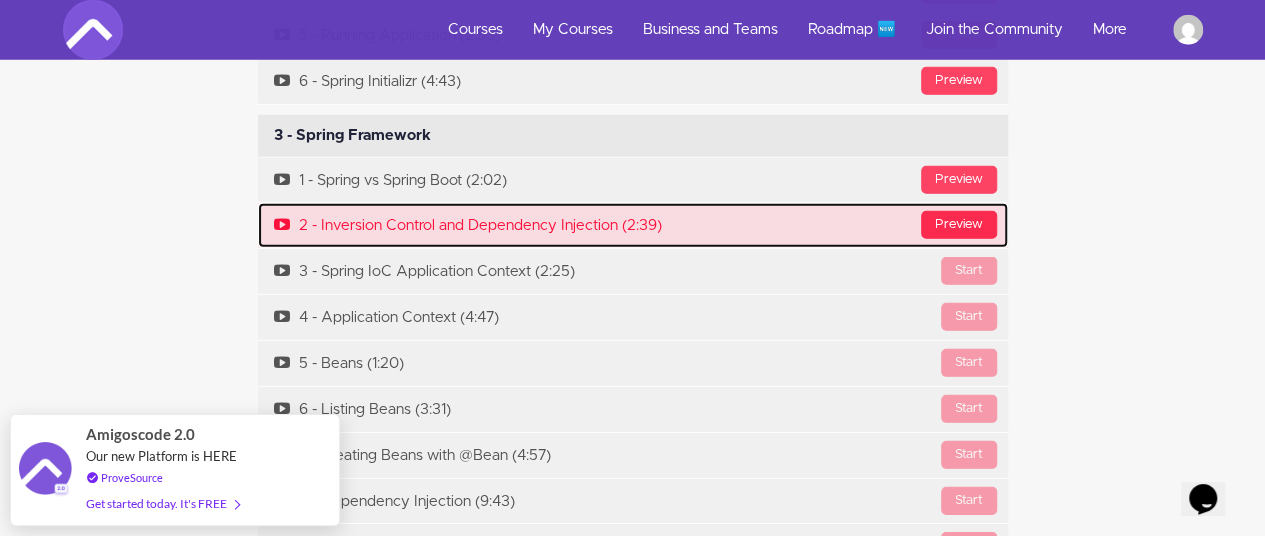 click on "Preview" at bounding box center [959, 225] 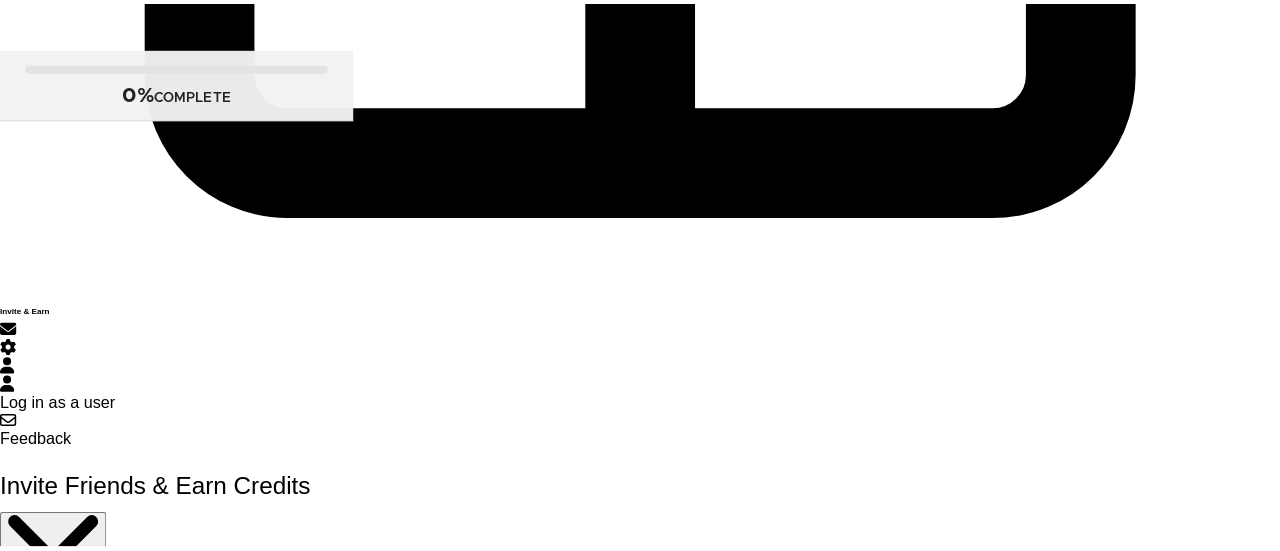 scroll, scrollTop: 0, scrollLeft: 0, axis: both 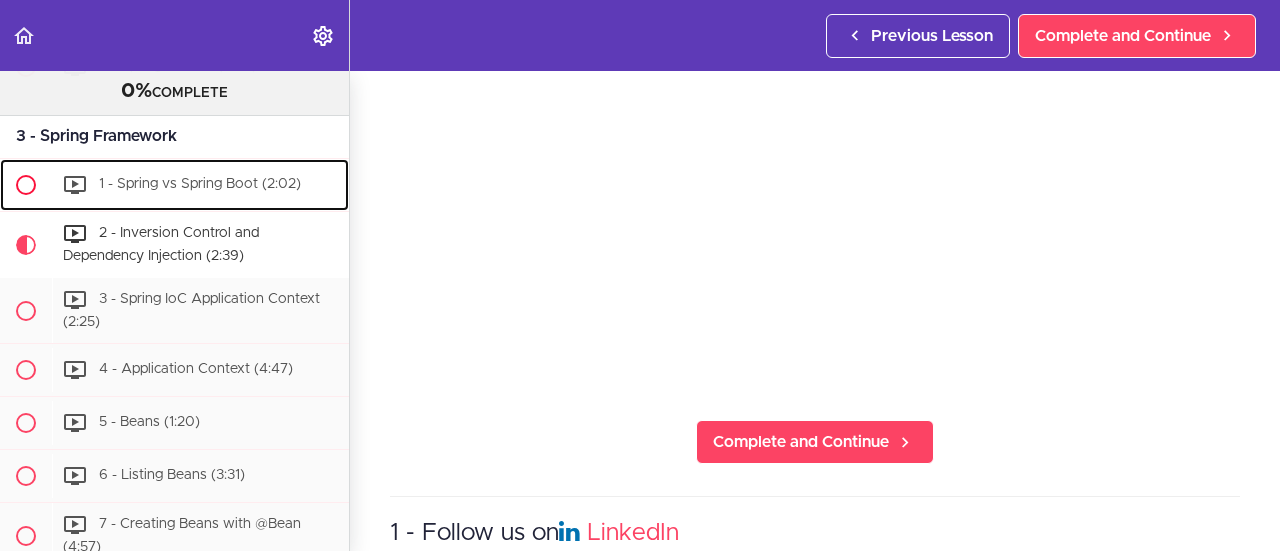 click on "1 - Spring vs Spring Boot
(2:02)" at bounding box center [200, 184] 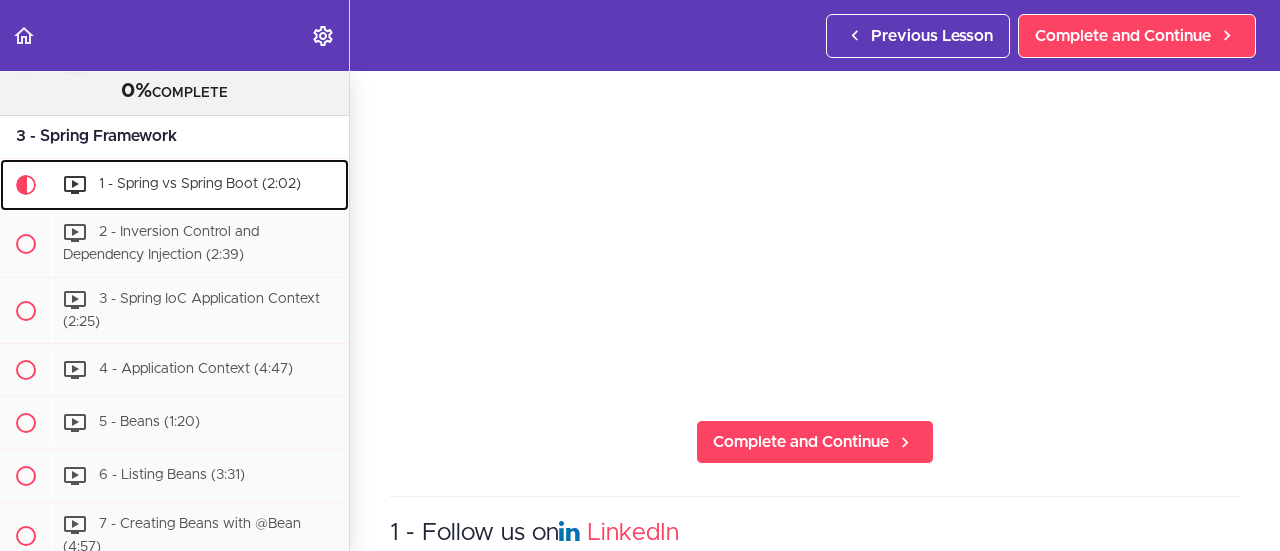 scroll, scrollTop: 0, scrollLeft: 0, axis: both 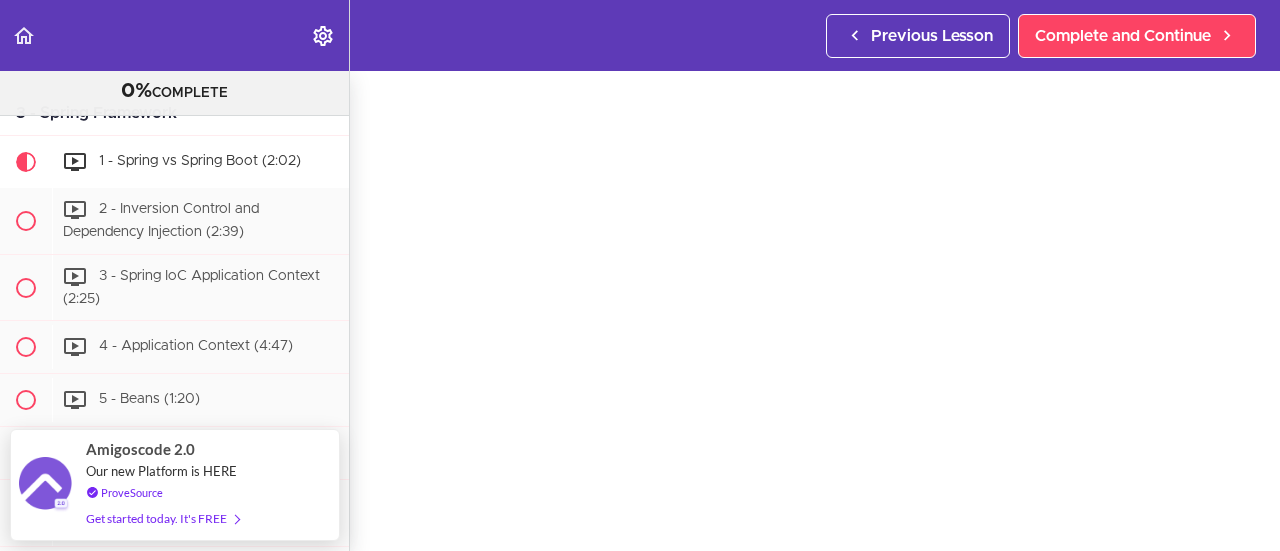 click on "Autoplay
Autocomplete
Previous Lesson
Complete and Continue" at bounding box center (640, 35) 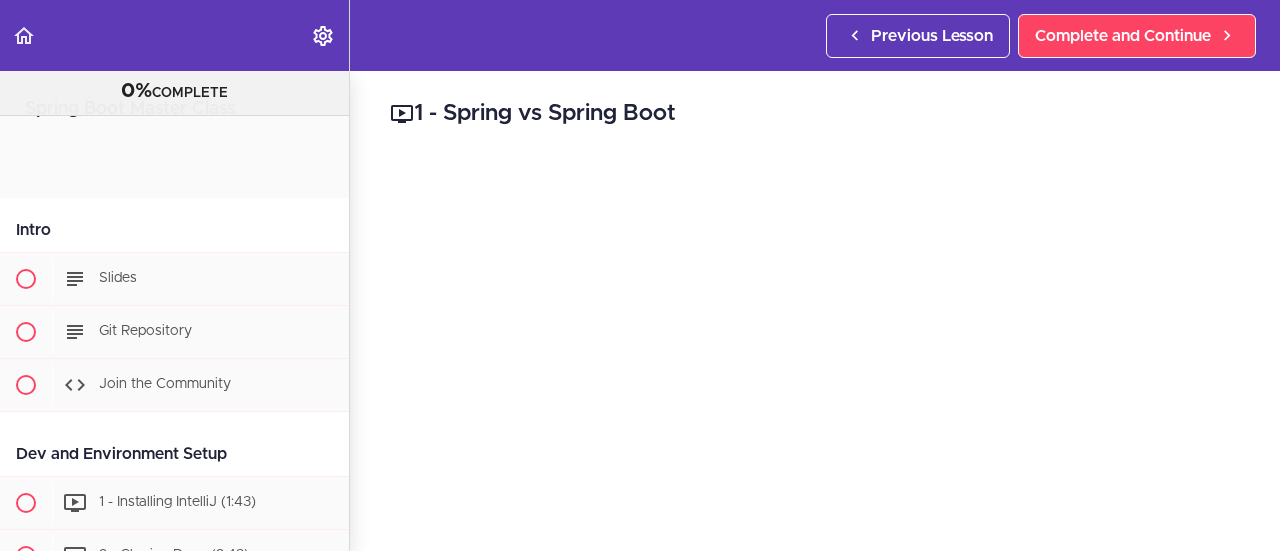 scroll, scrollTop: 0, scrollLeft: 0, axis: both 